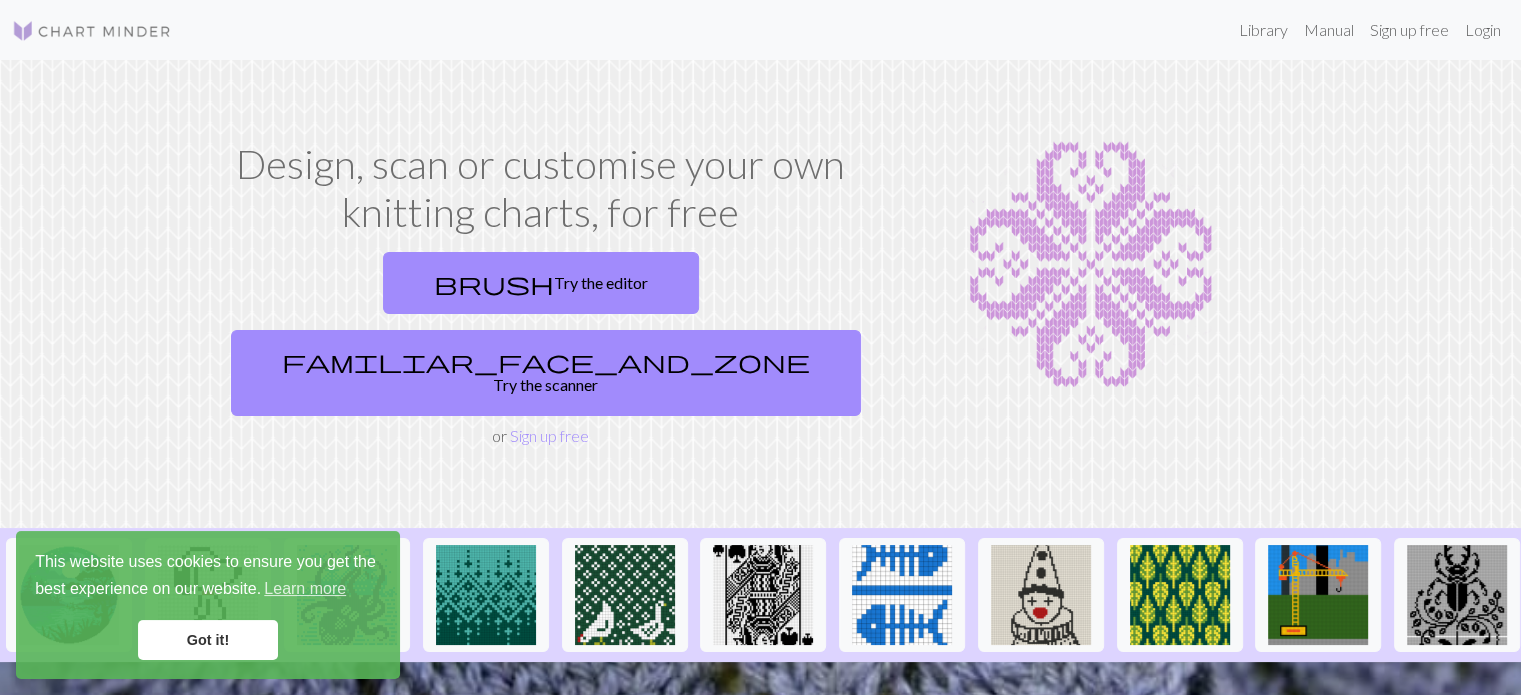 scroll, scrollTop: 144, scrollLeft: 0, axis: vertical 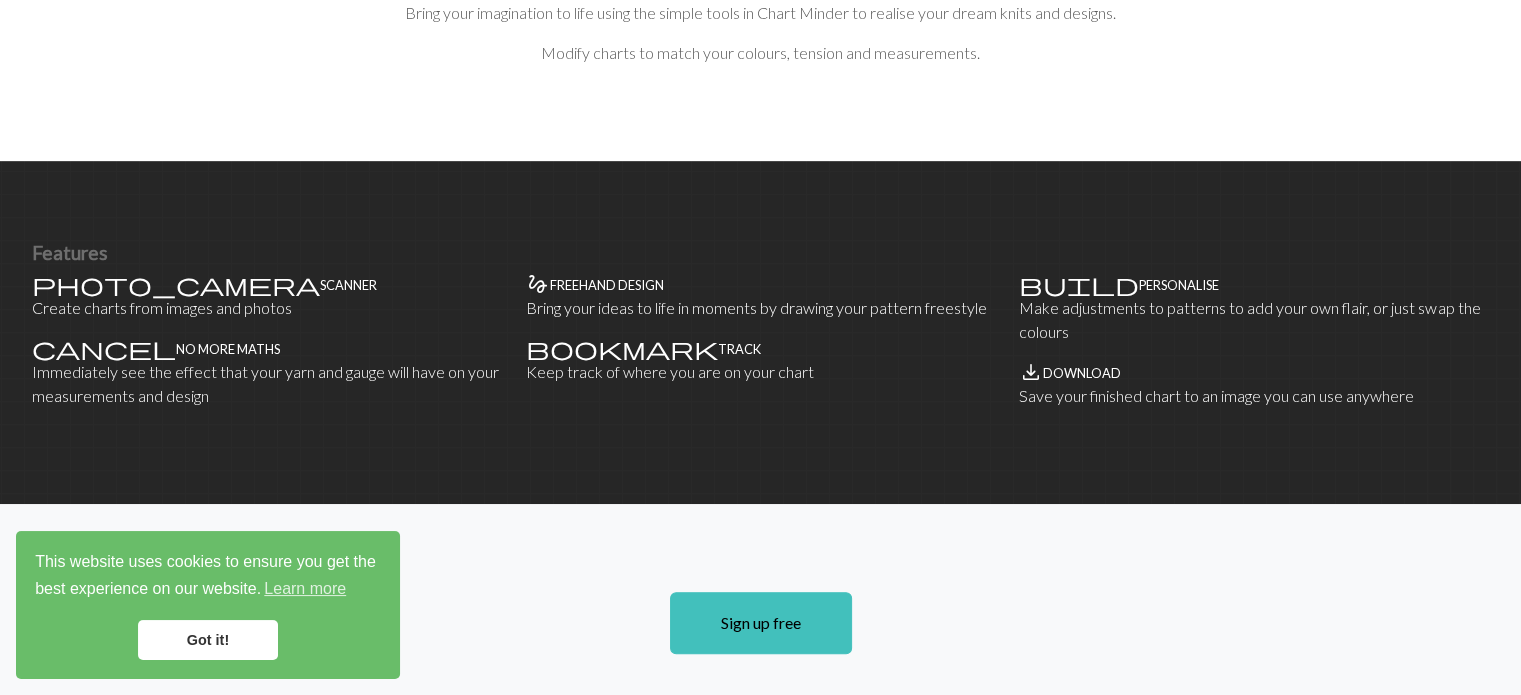 click on "Got it!" at bounding box center (208, 640) 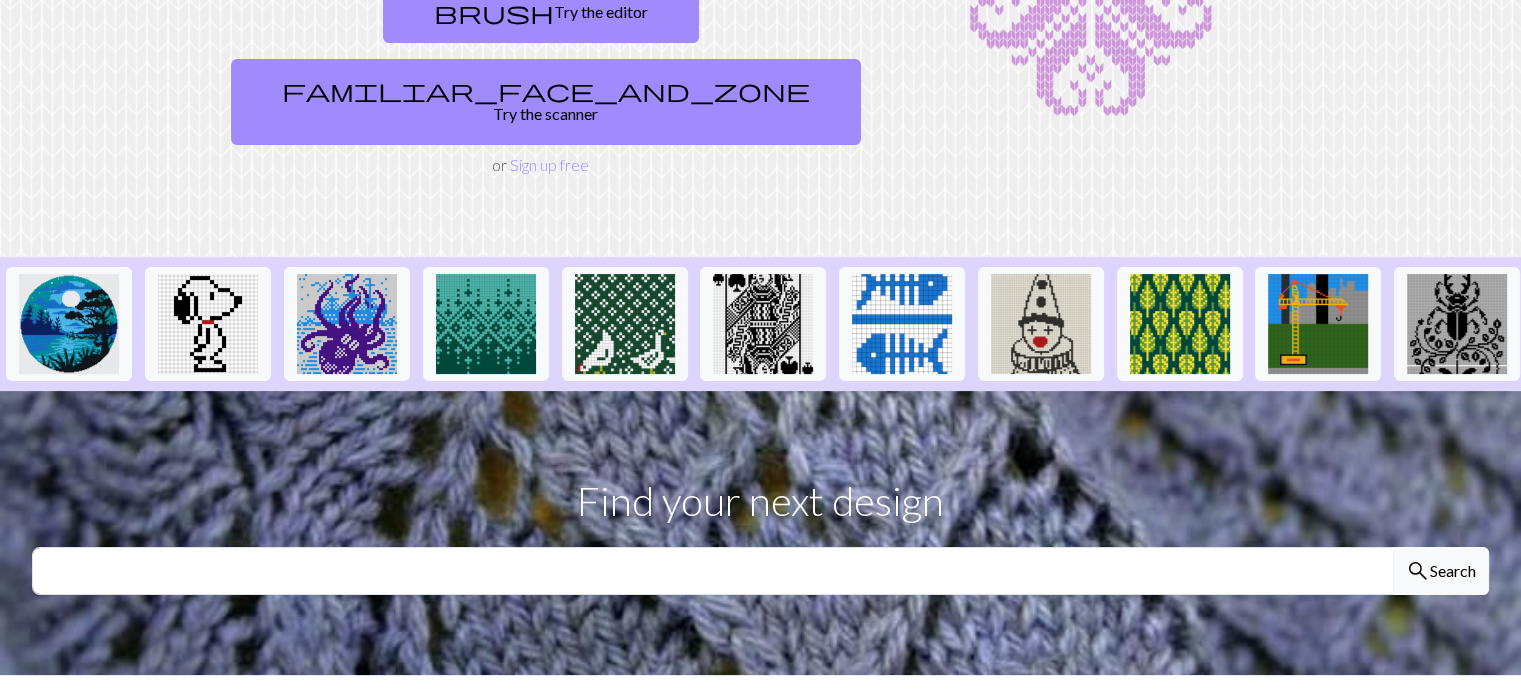 scroll, scrollTop: 244, scrollLeft: 0, axis: vertical 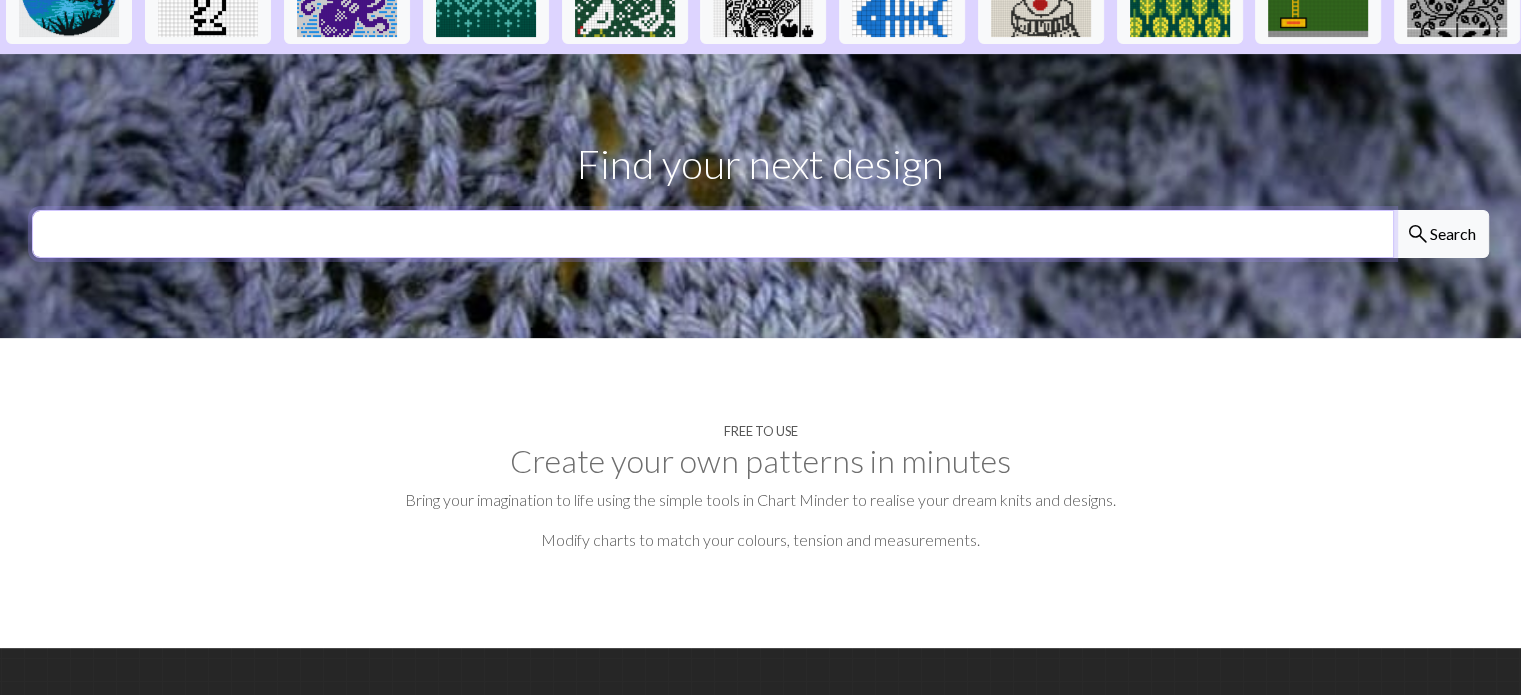 click at bounding box center [713, 234] 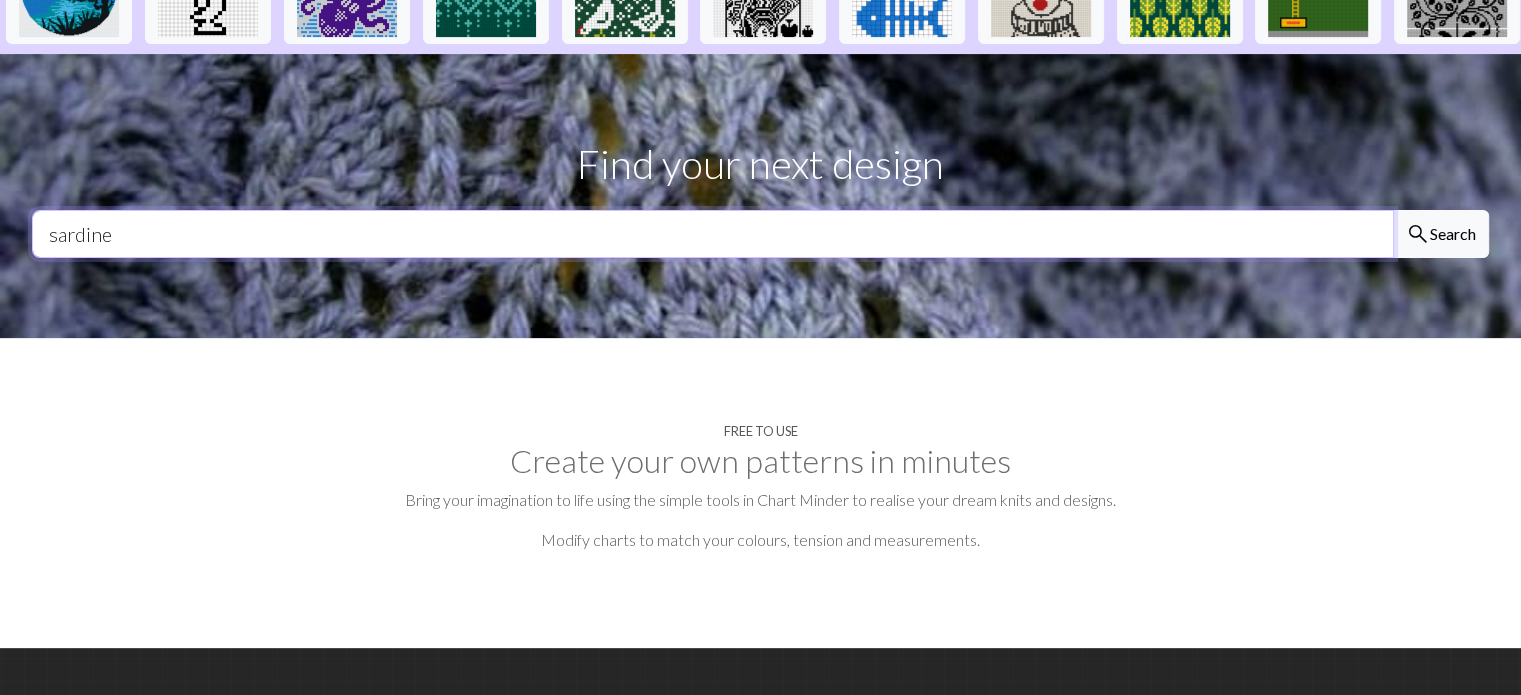 type on "[NAME]" 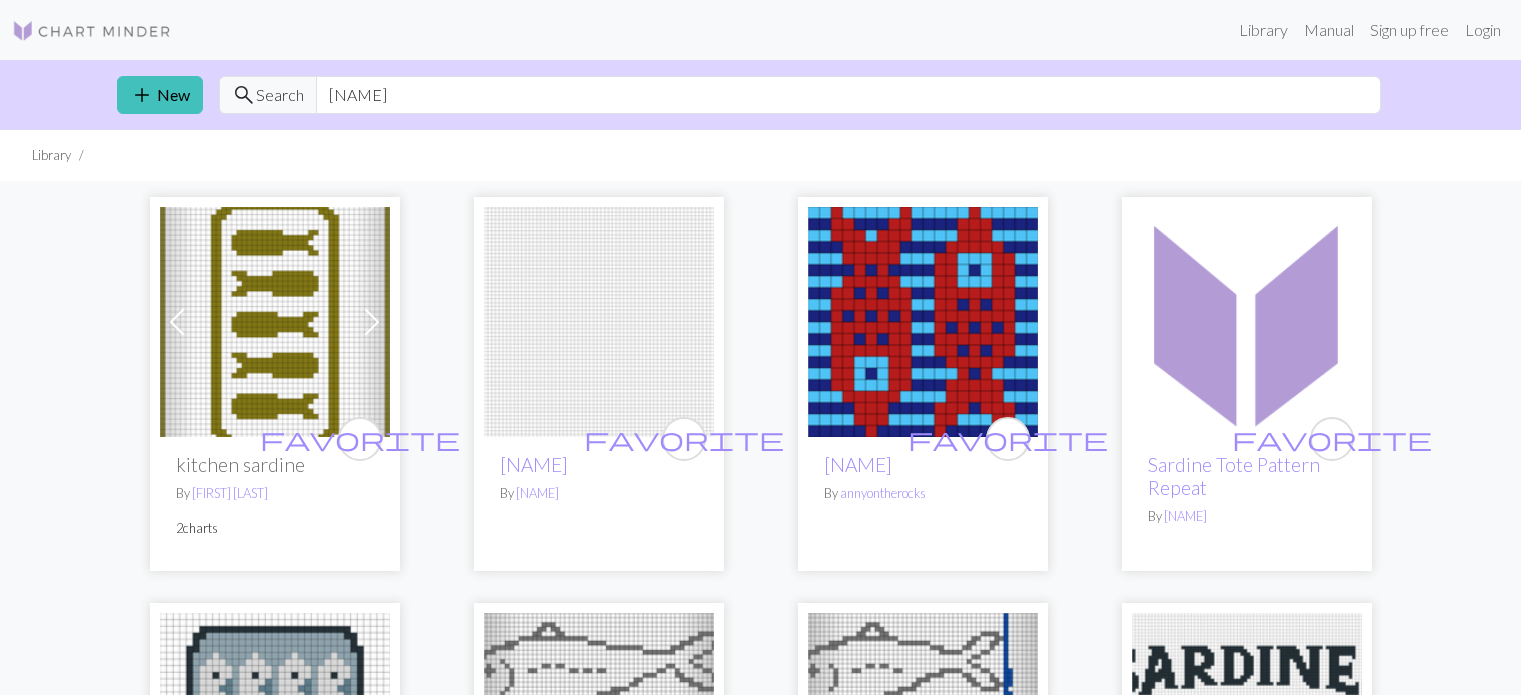 scroll, scrollTop: 0, scrollLeft: 0, axis: both 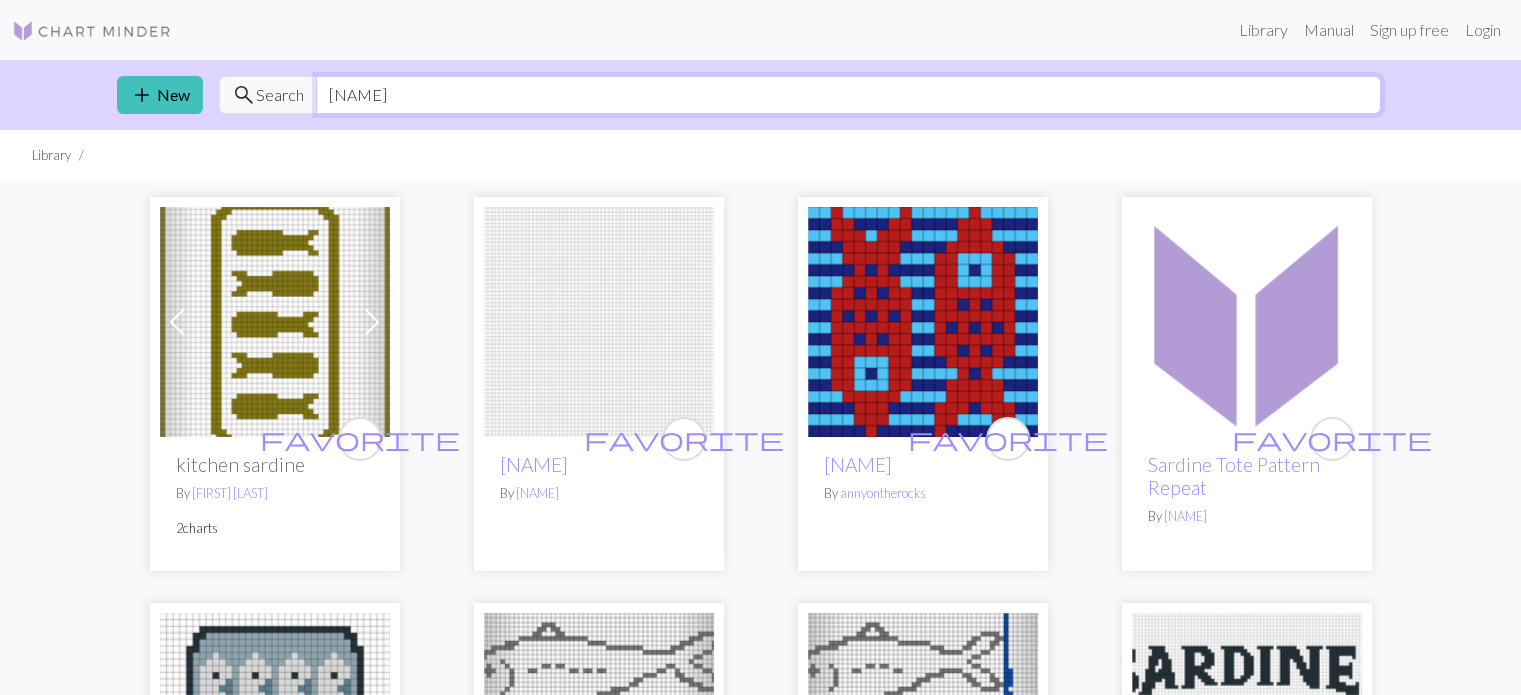 click on "[NAME]" at bounding box center (848, 95) 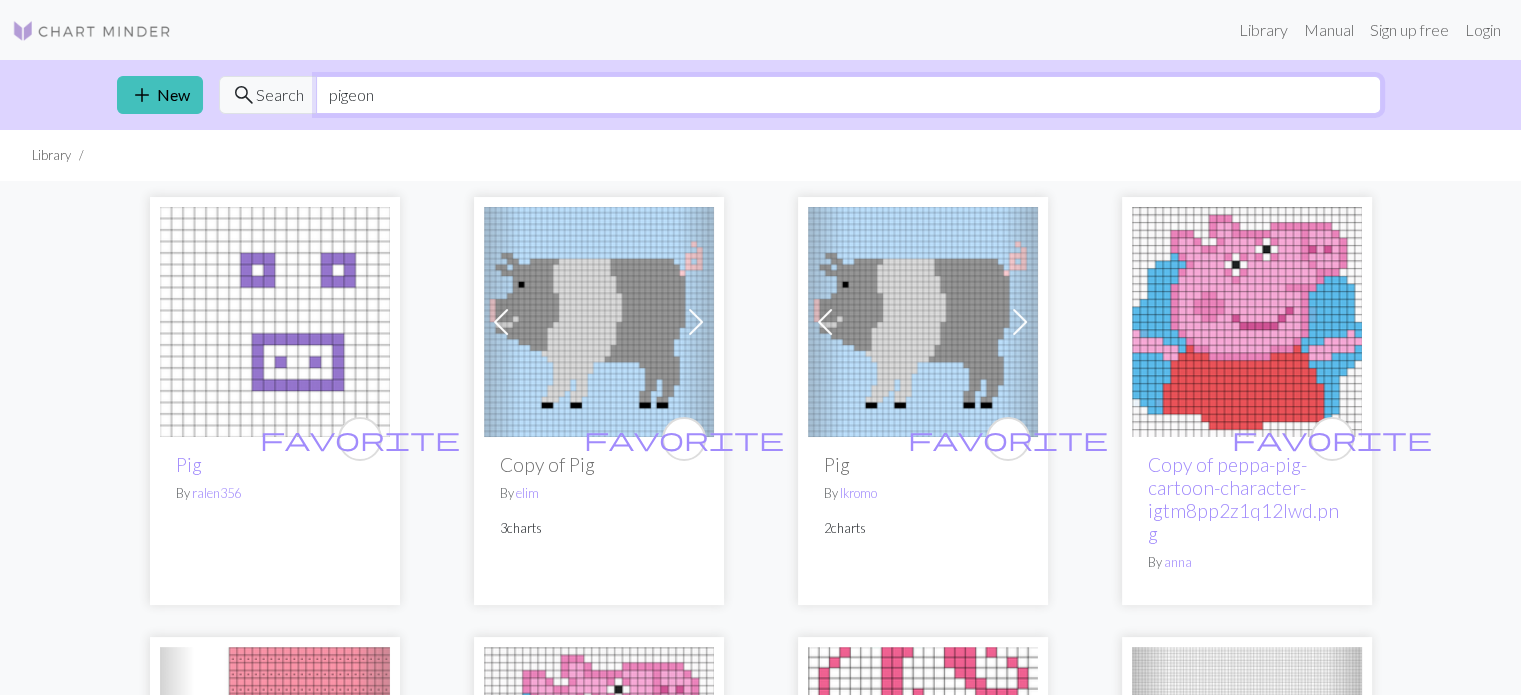 type on "pigeon" 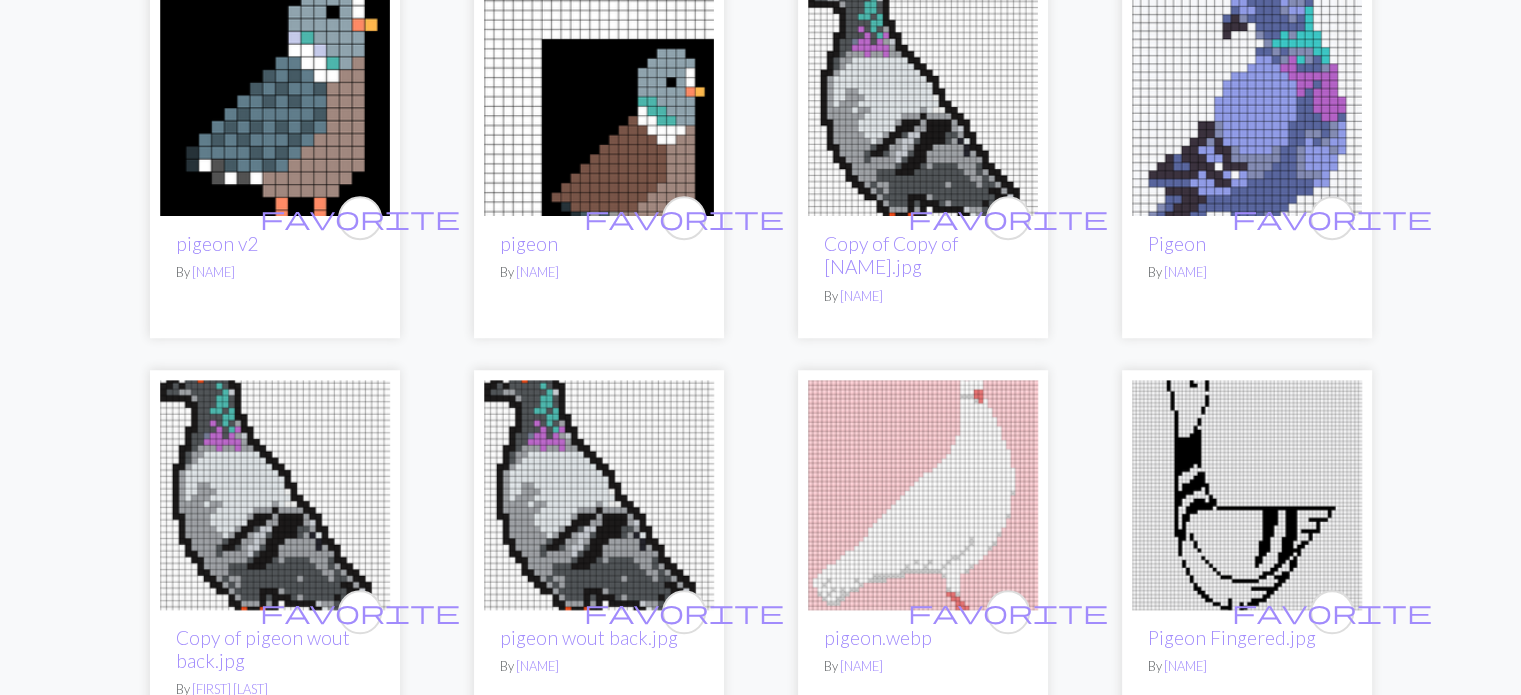 scroll, scrollTop: 1542, scrollLeft: 0, axis: vertical 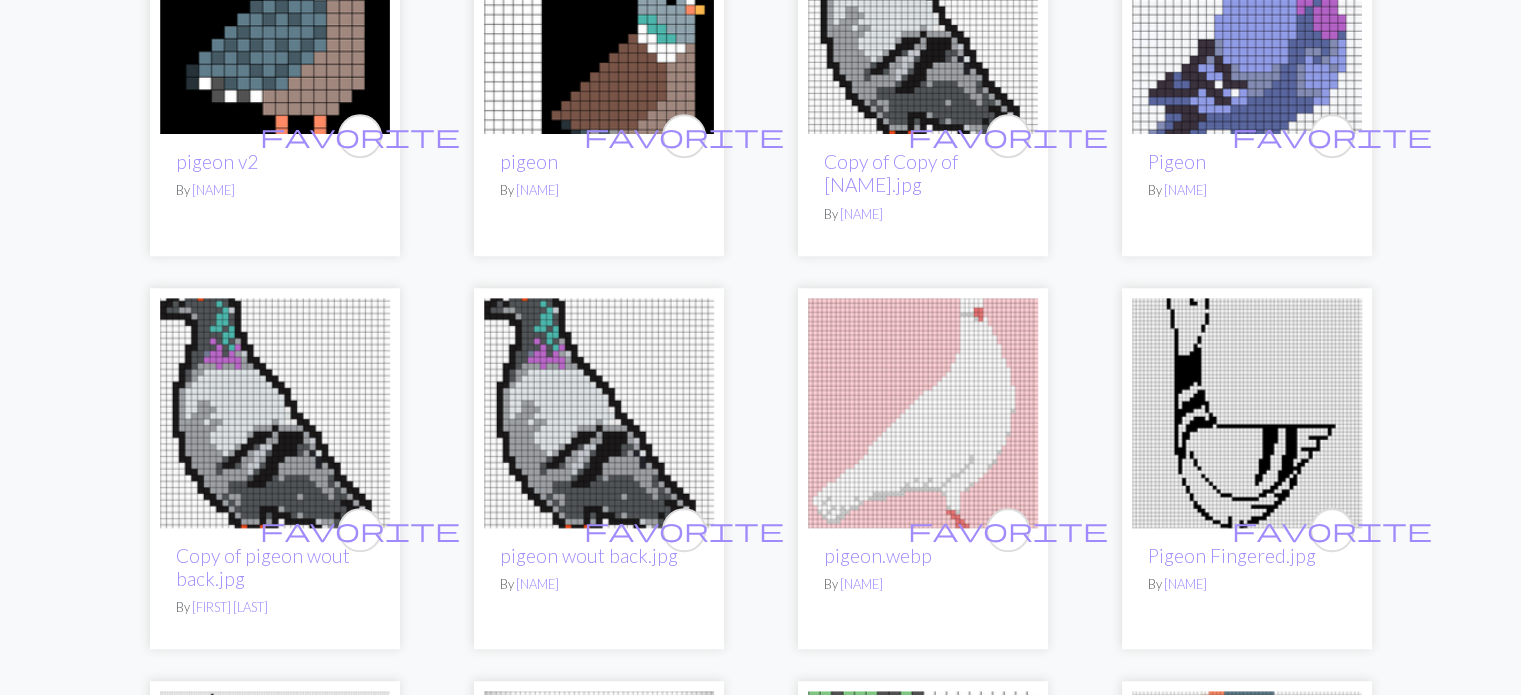 click at bounding box center [1247, 19] 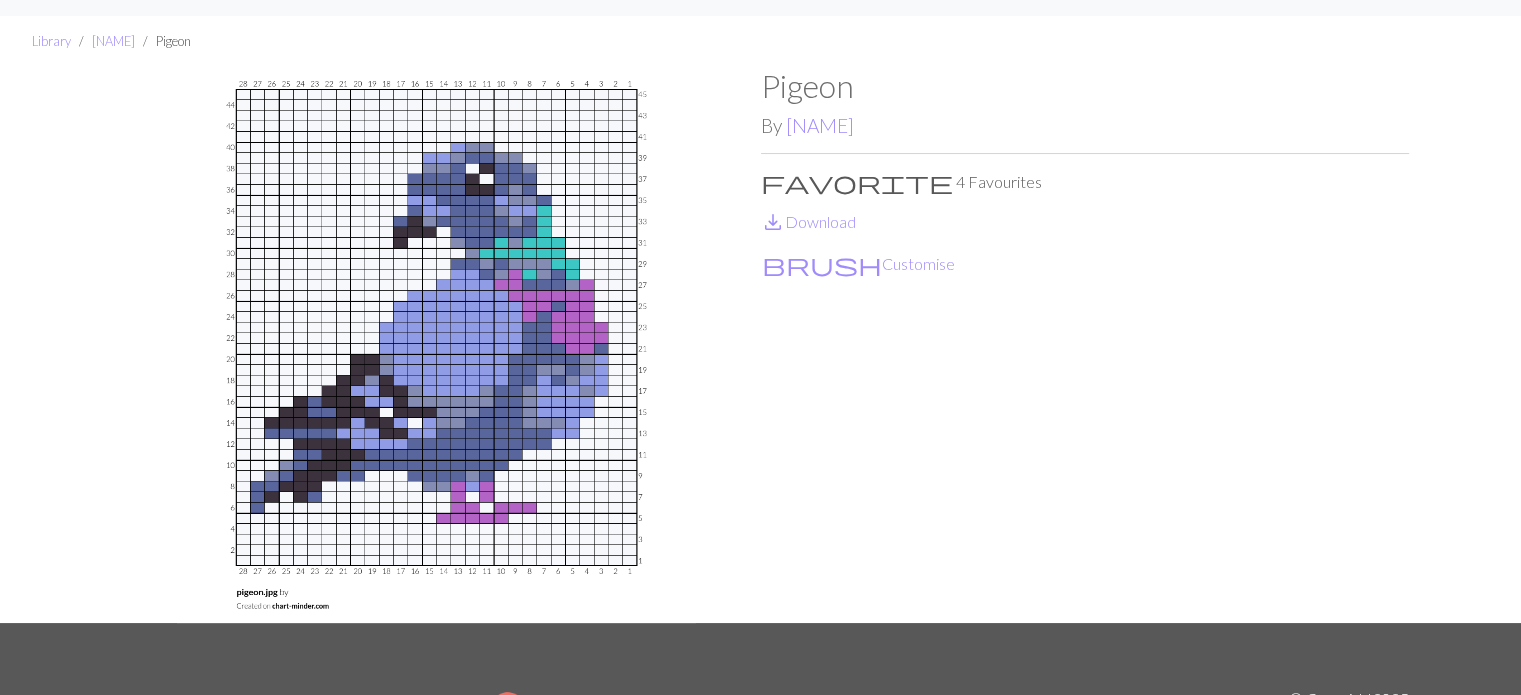scroll, scrollTop: 0, scrollLeft: 0, axis: both 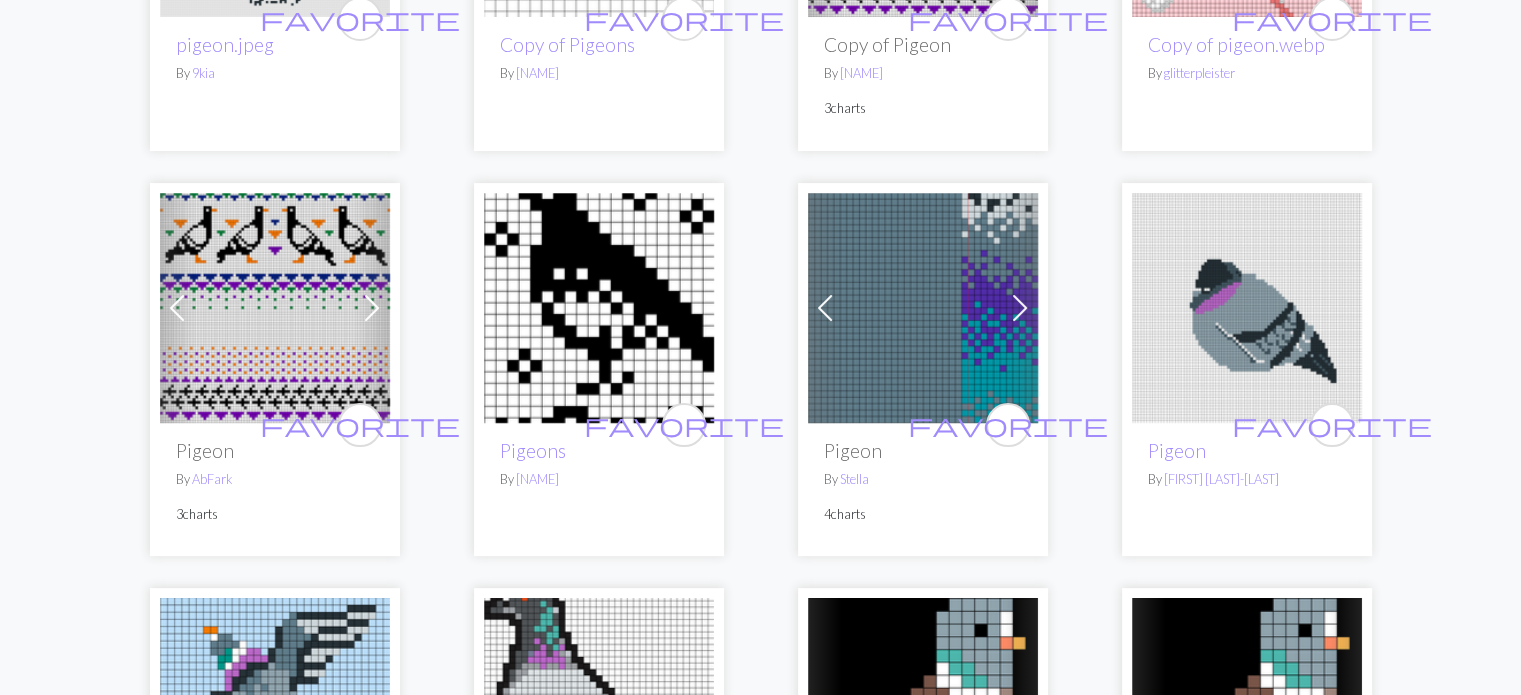 click at bounding box center [1020, 308] 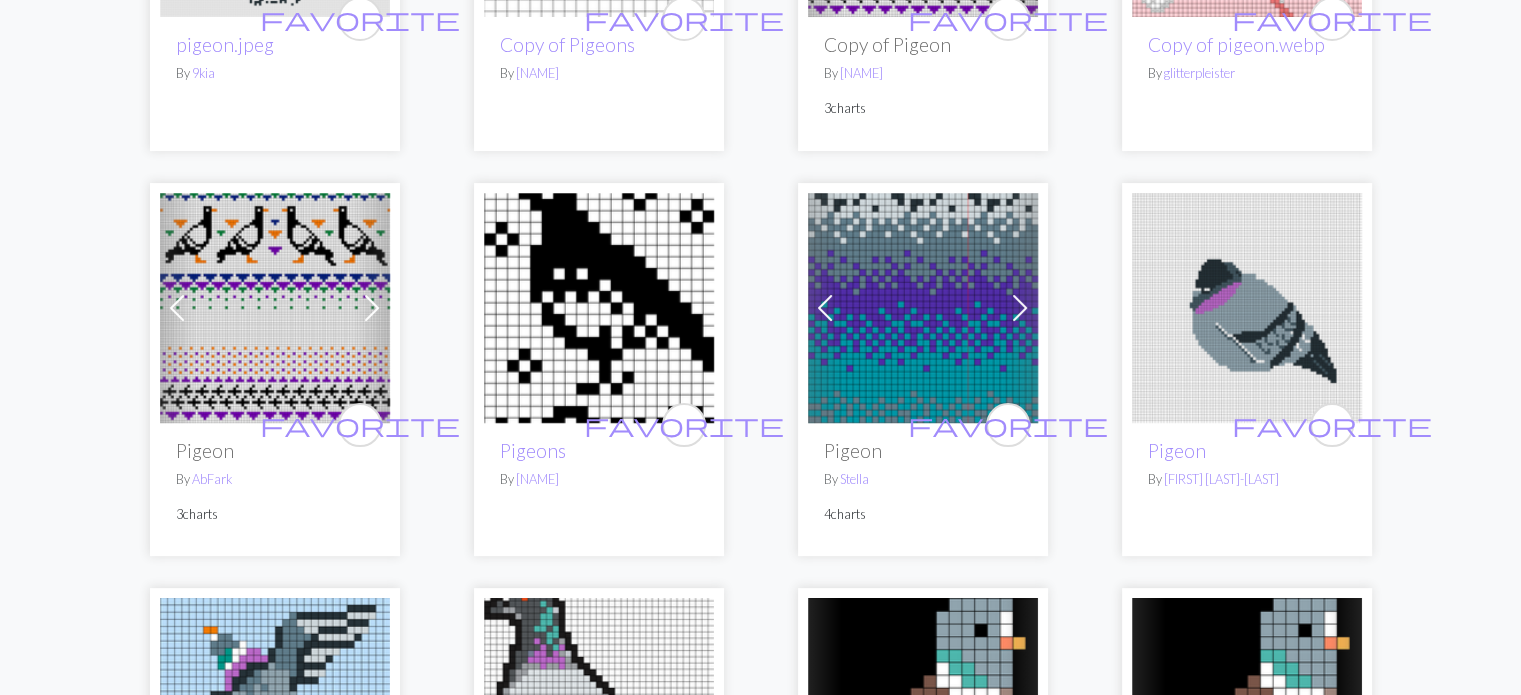 click at bounding box center [1020, 308] 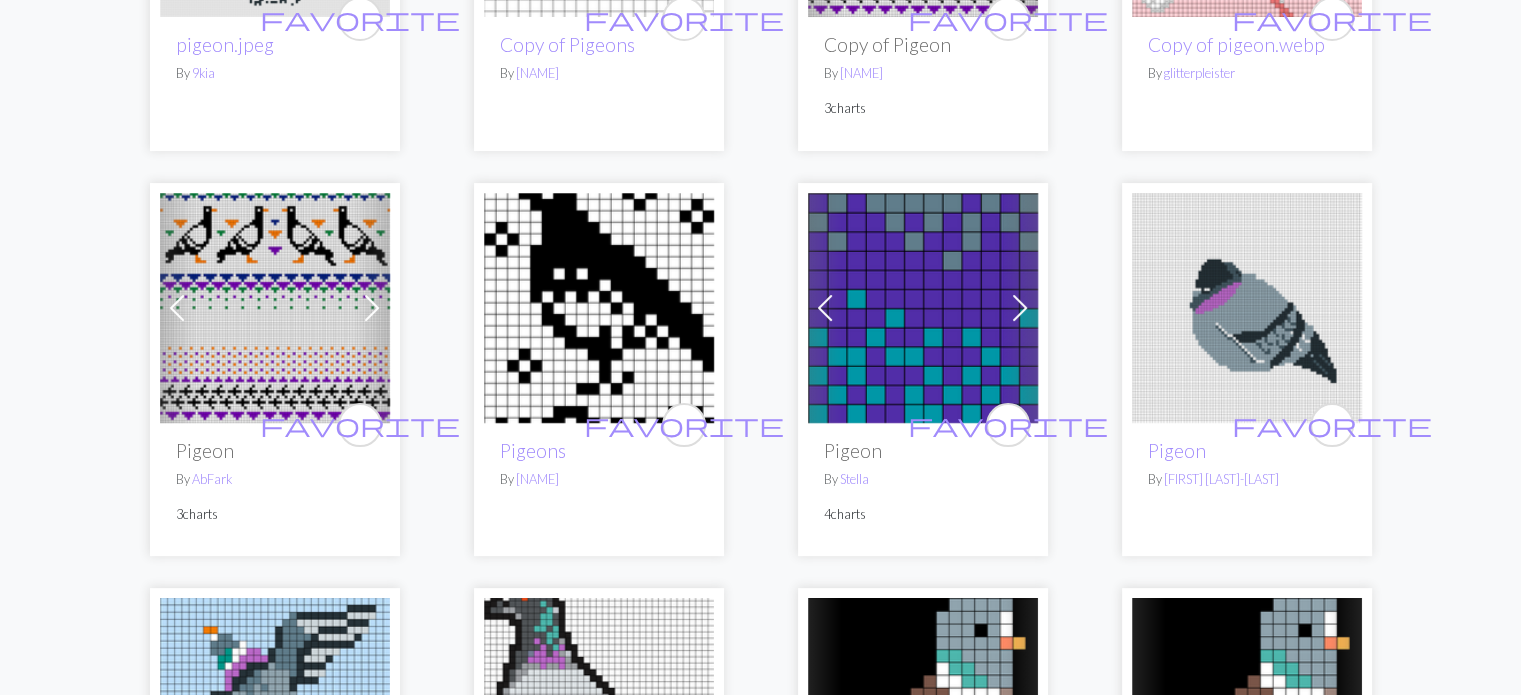 click at bounding box center [1020, 308] 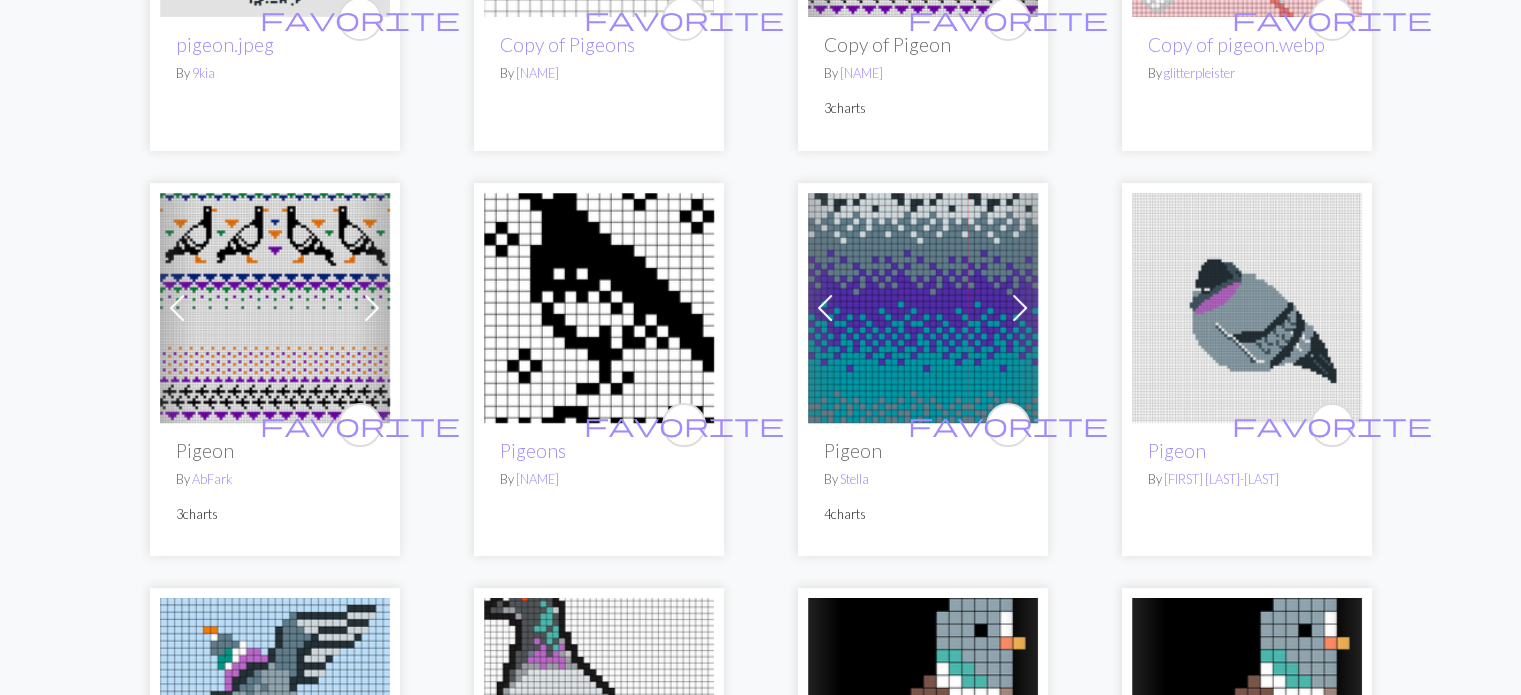 click at bounding box center (1020, 308) 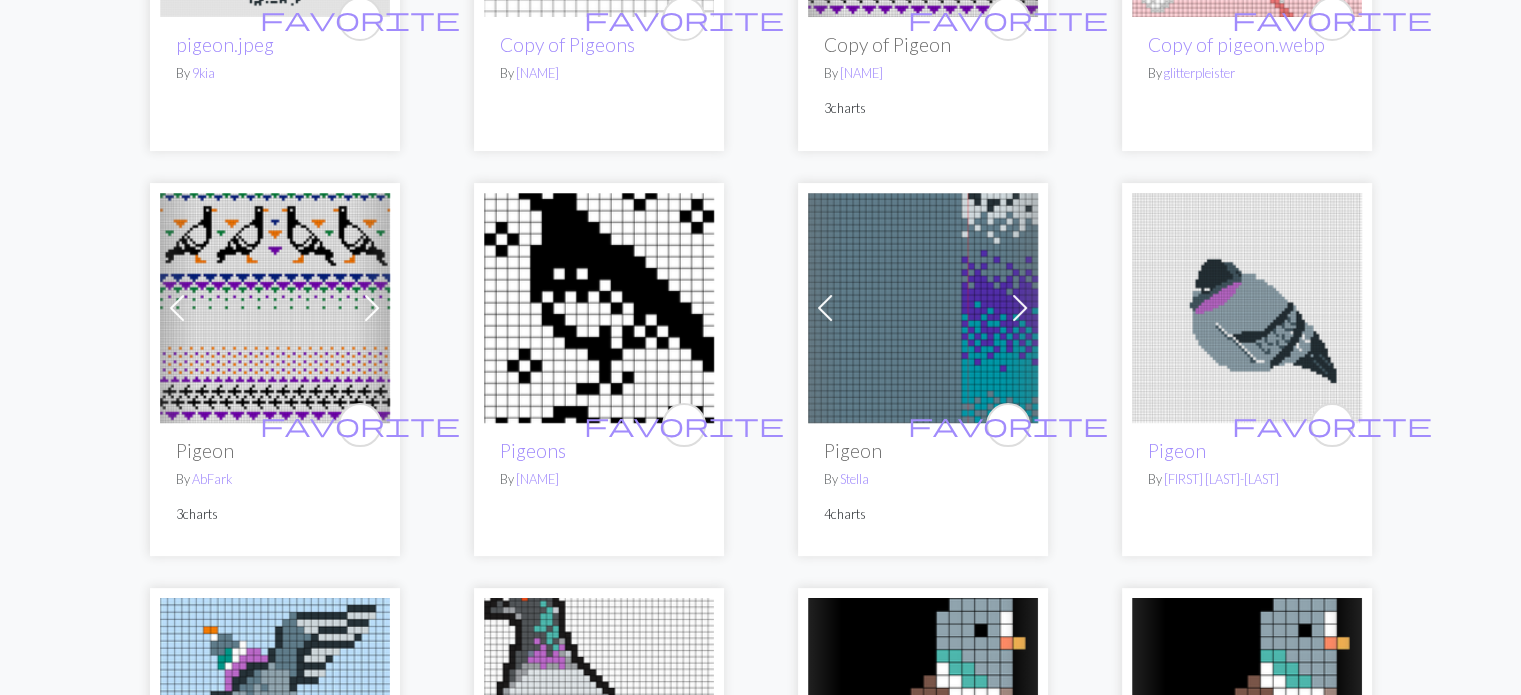 click at bounding box center (825, 308) 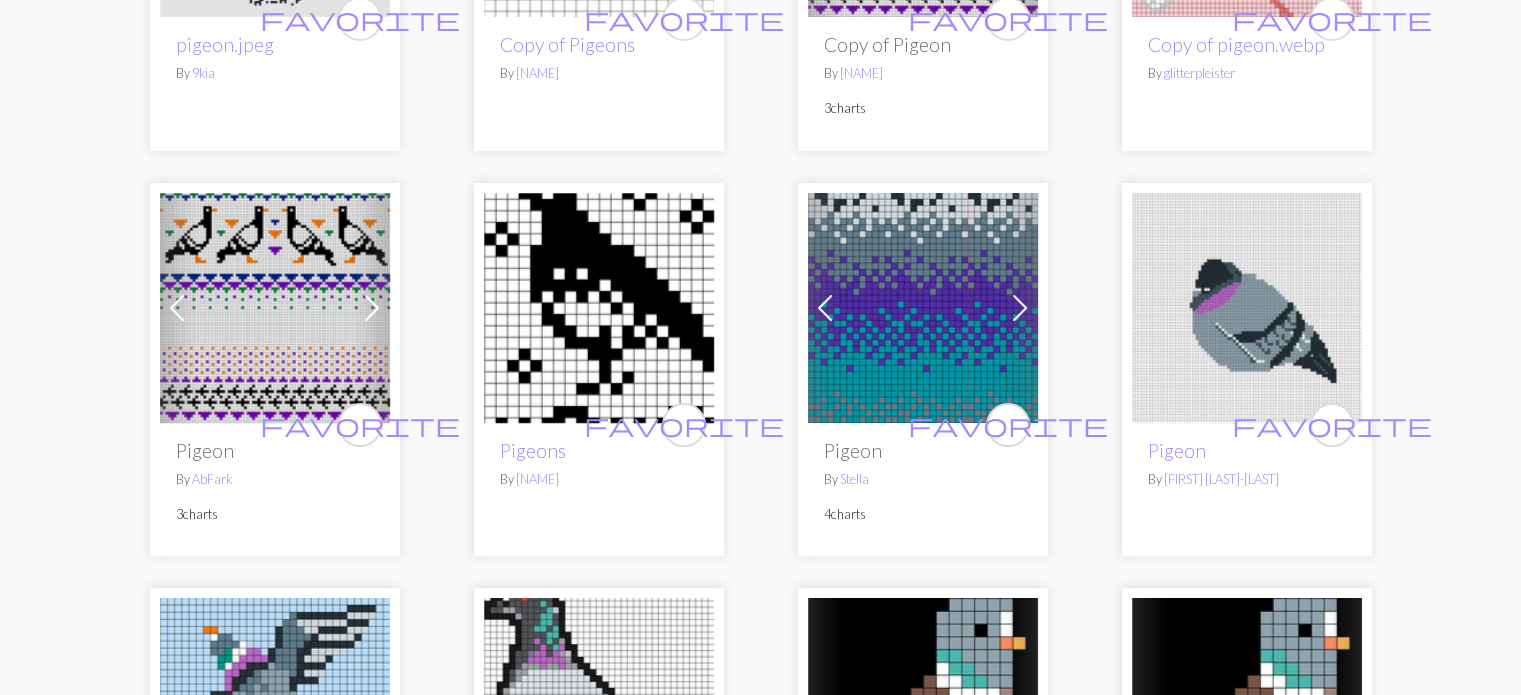 click at bounding box center (825, 308) 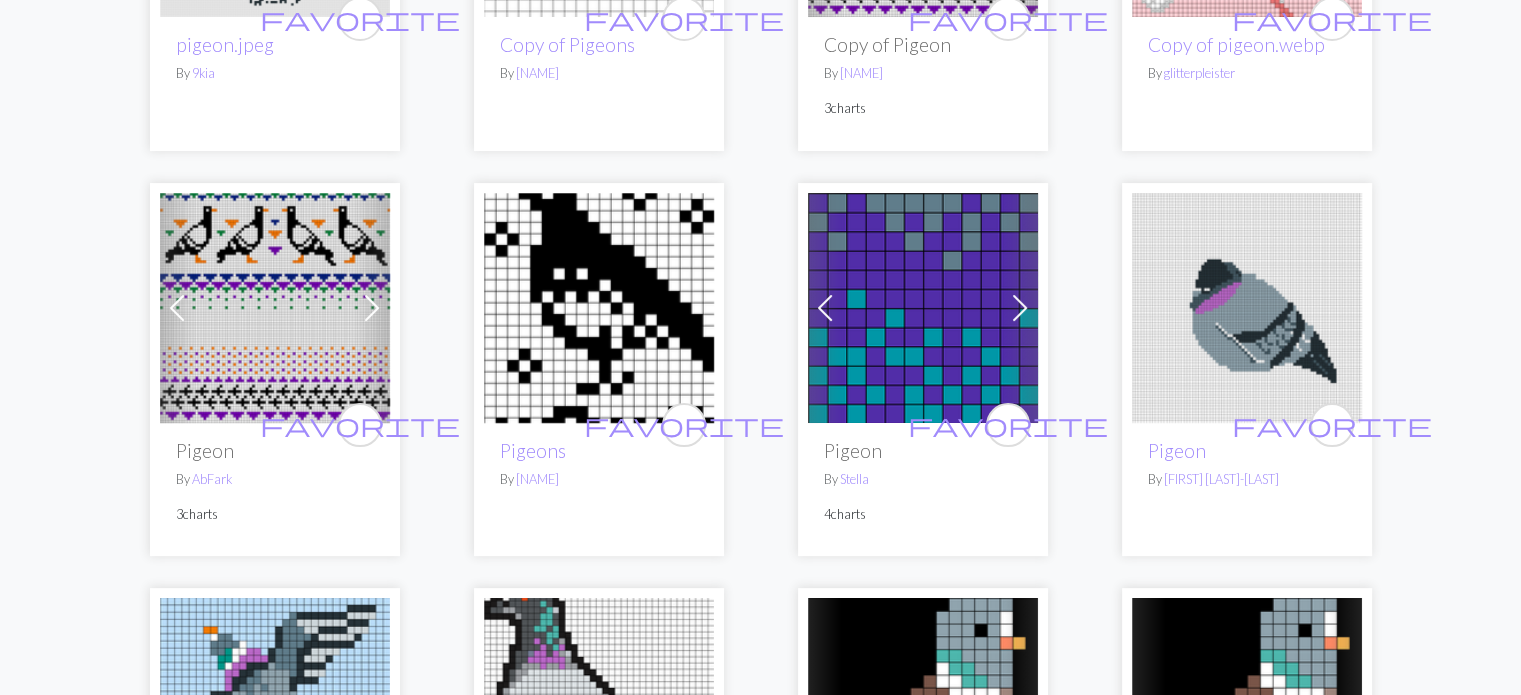 click at bounding box center [825, 308] 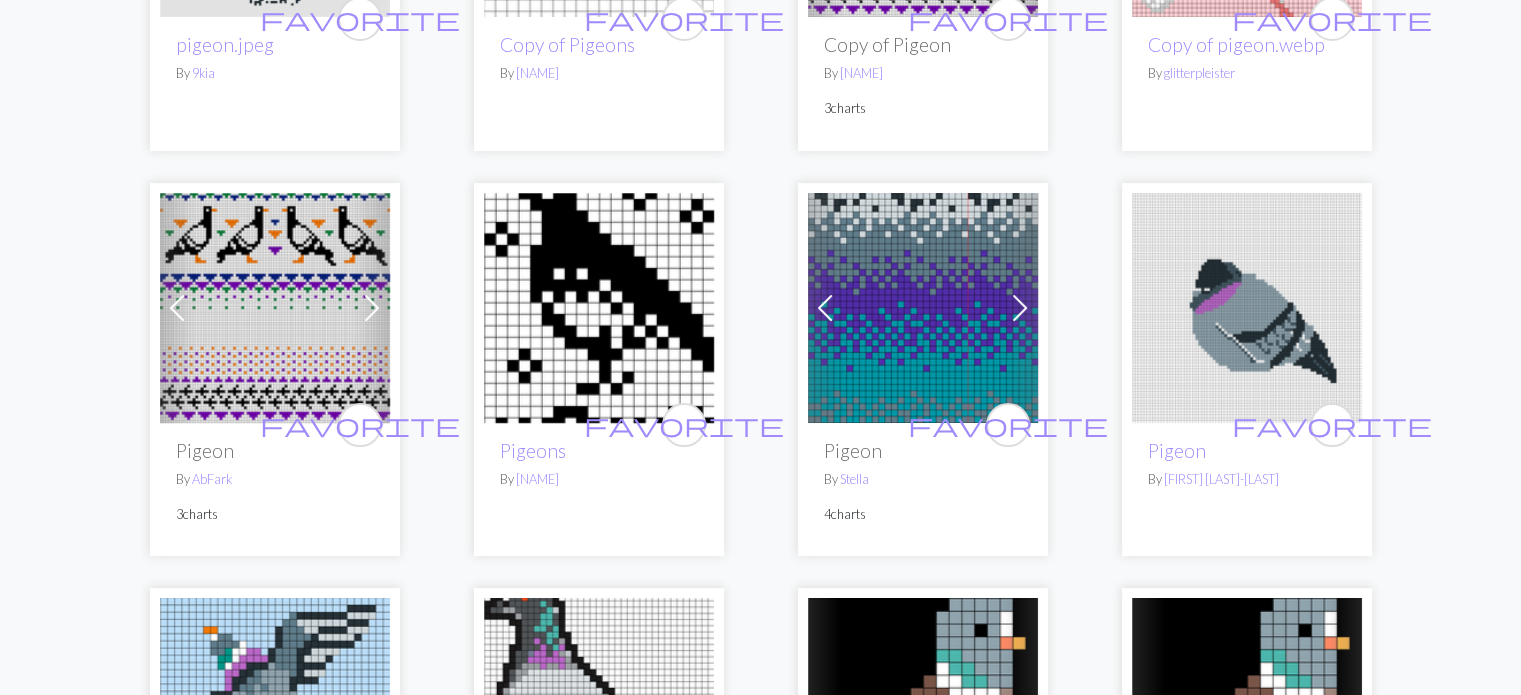 click at bounding box center [825, 308] 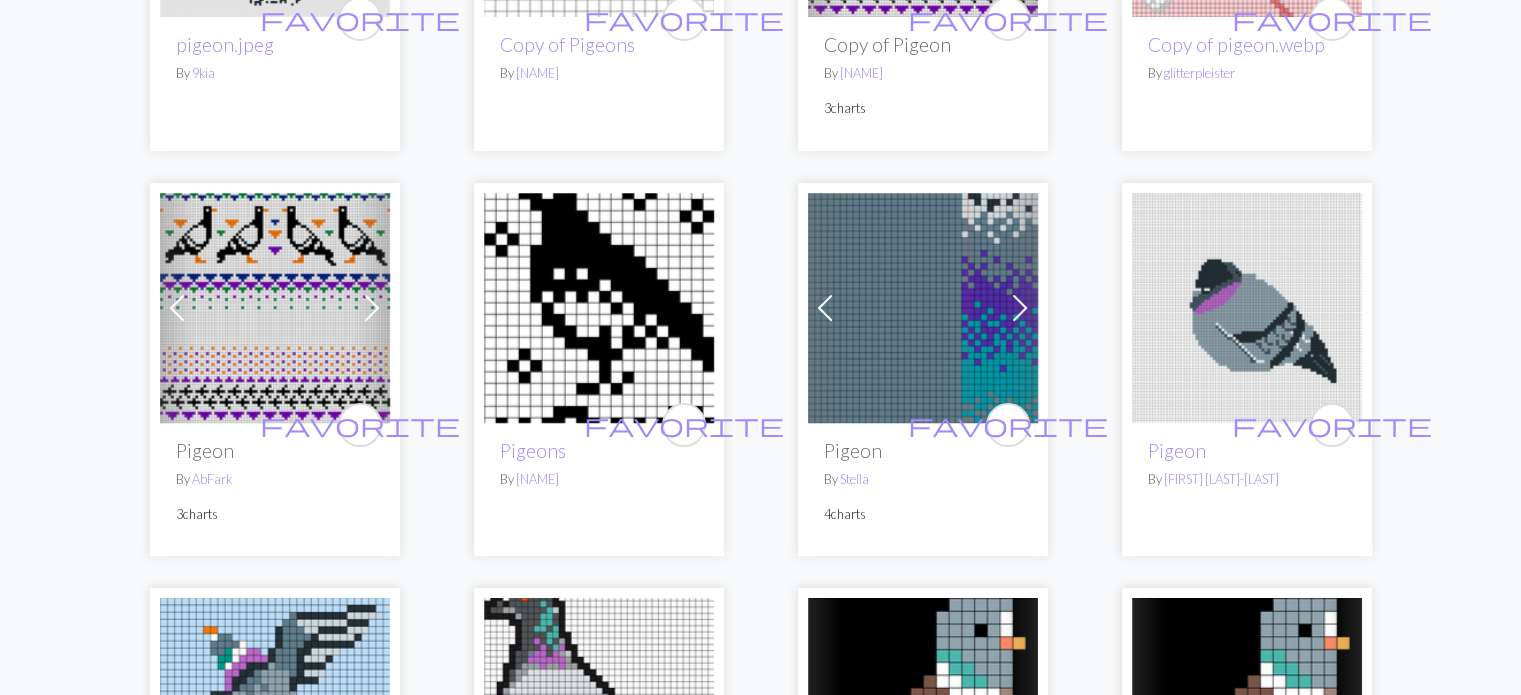 click at bounding box center (825, 308) 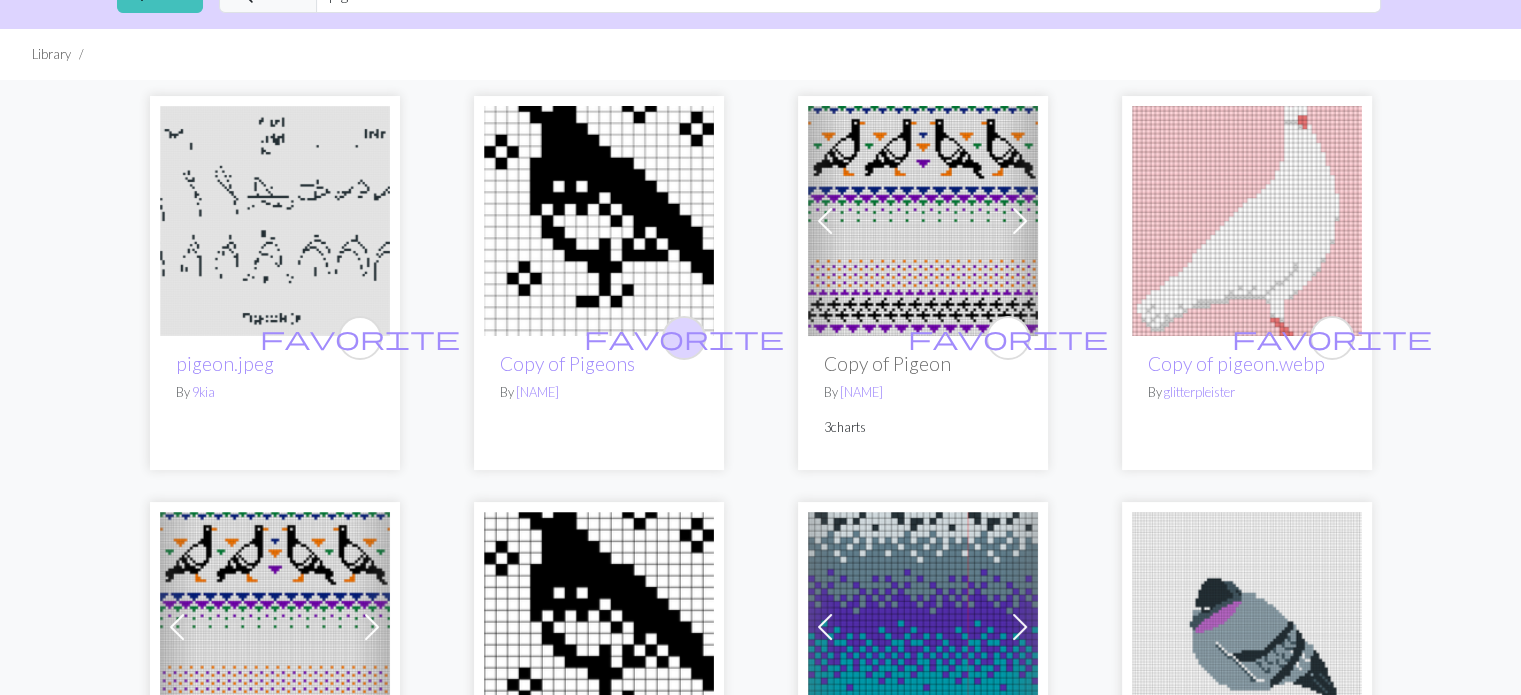 scroll, scrollTop: 0, scrollLeft: 0, axis: both 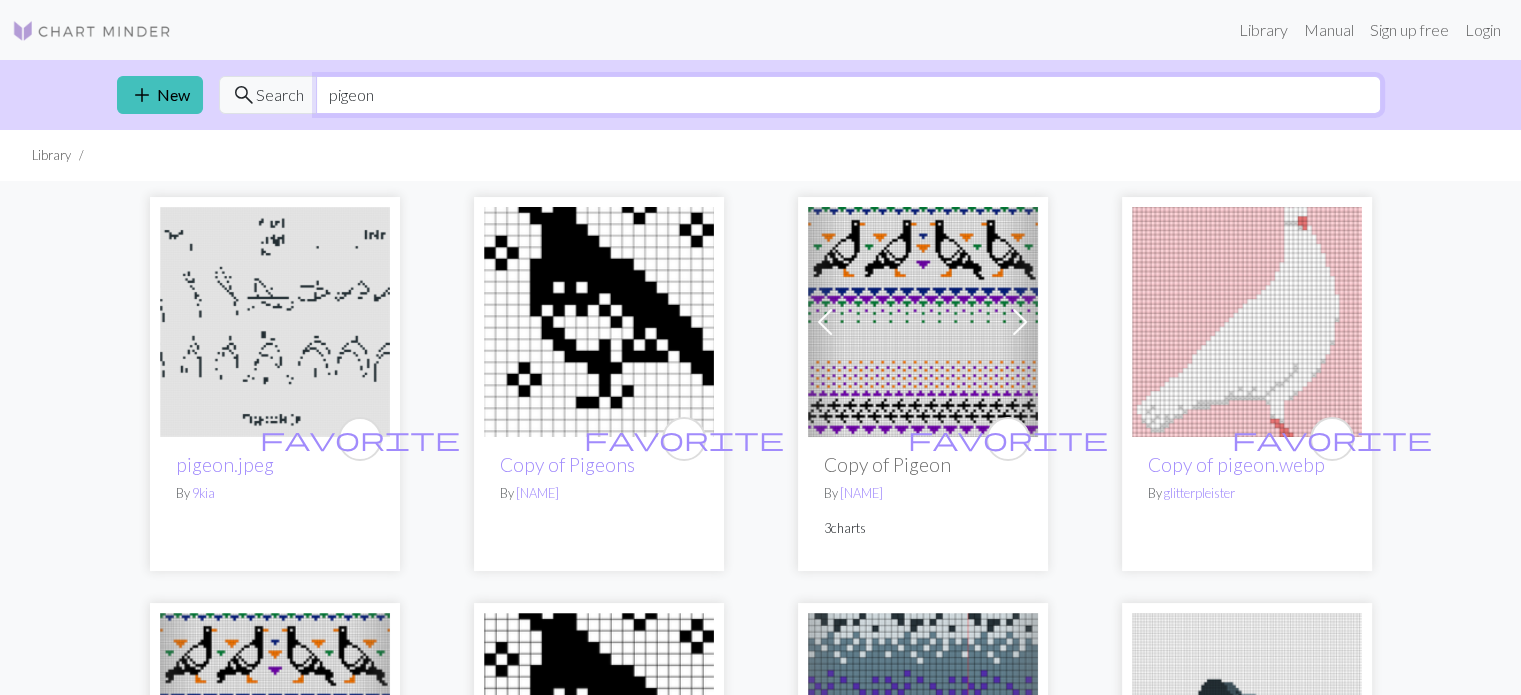 drag, startPoint x: 398, startPoint y: 91, endPoint x: 269, endPoint y: 94, distance: 129.03488 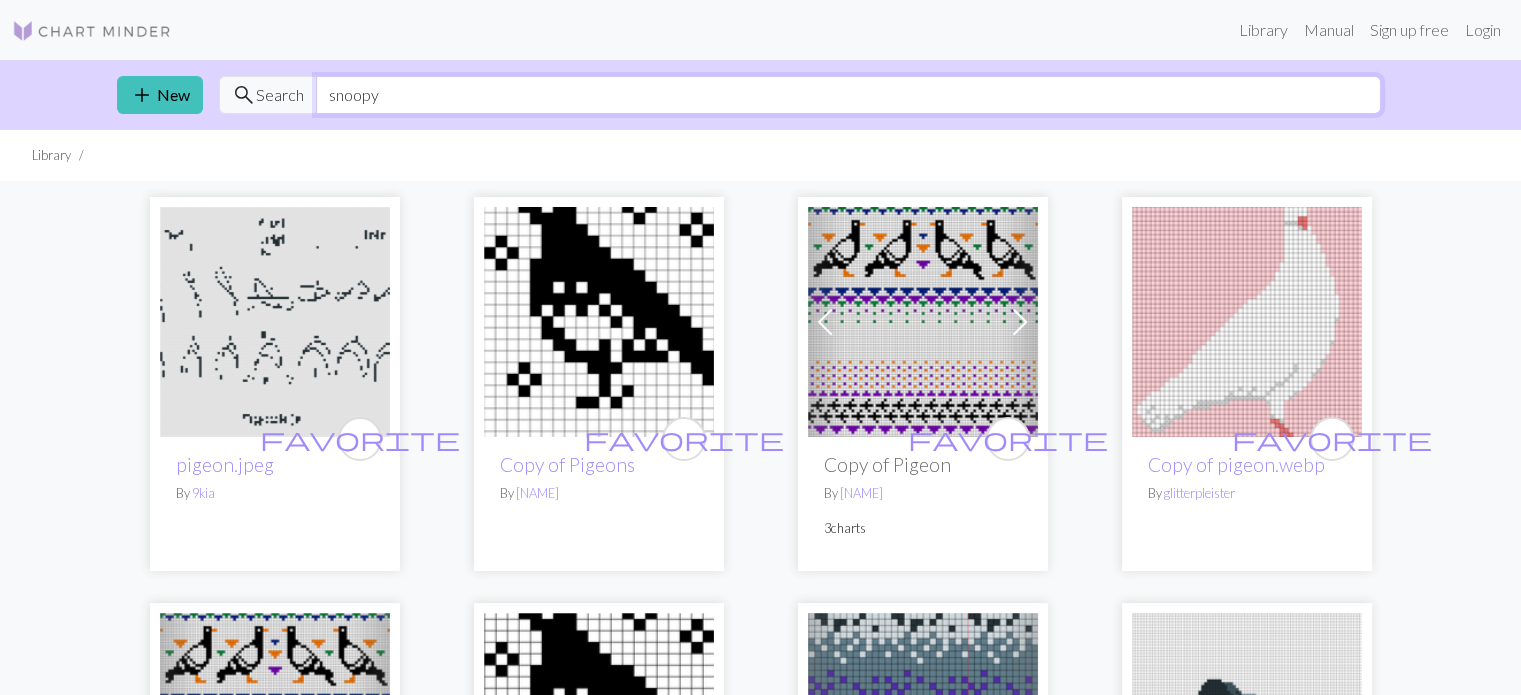 type on "snoopy" 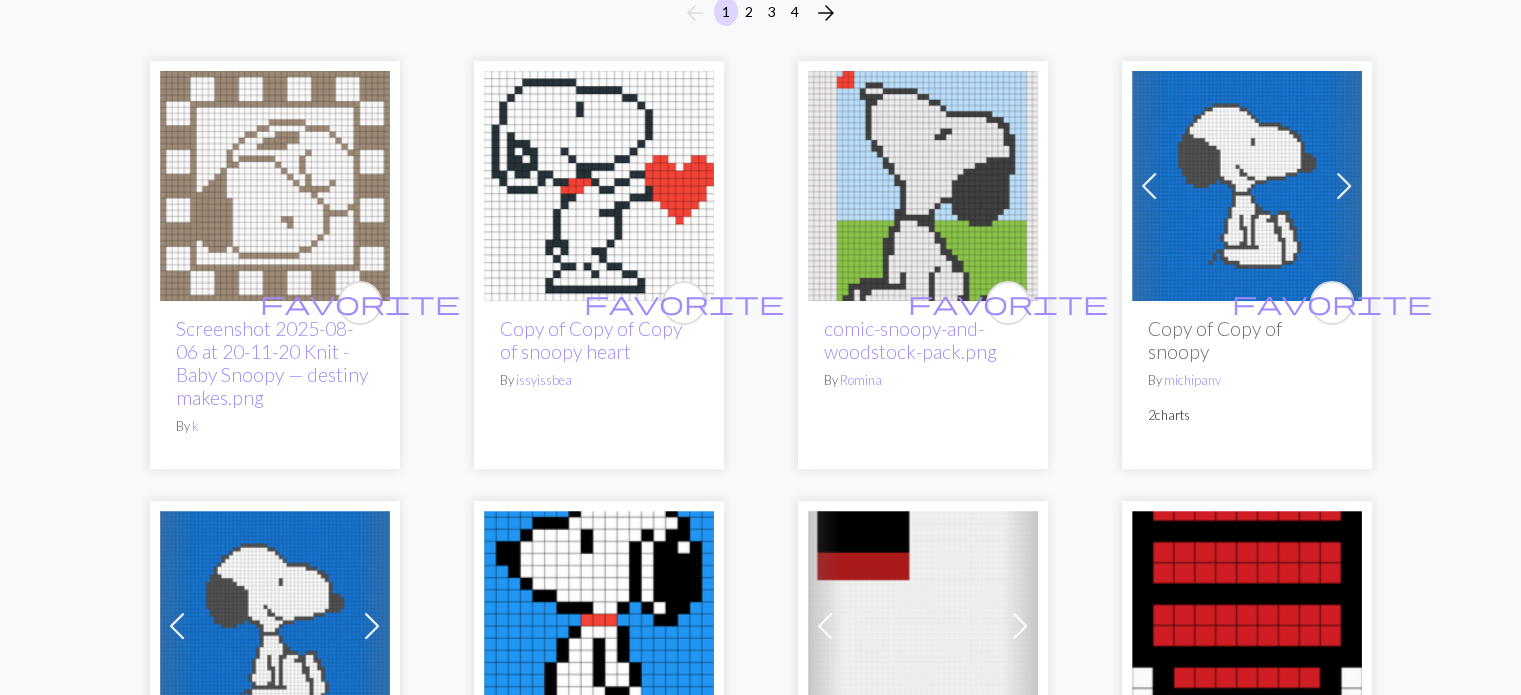 scroll, scrollTop: 199, scrollLeft: 0, axis: vertical 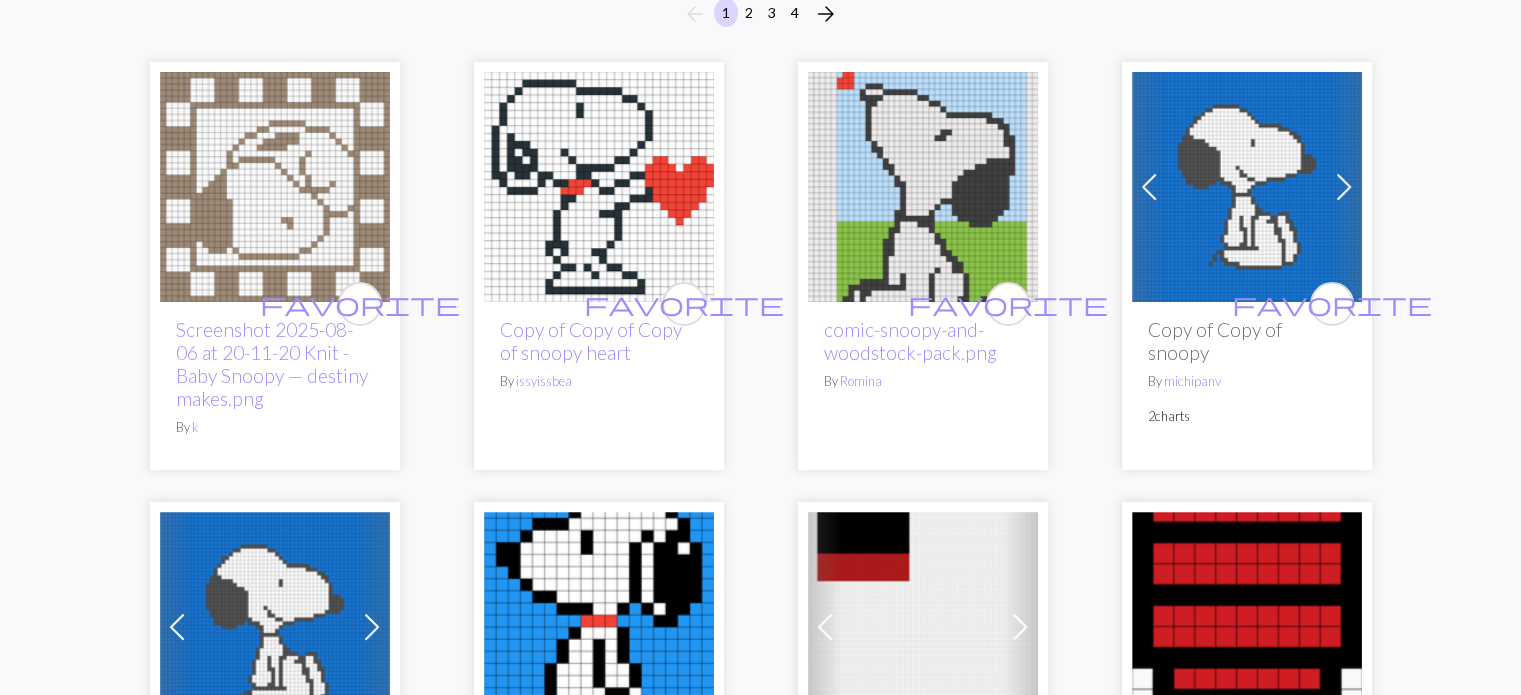 click at bounding box center [1344, 187] 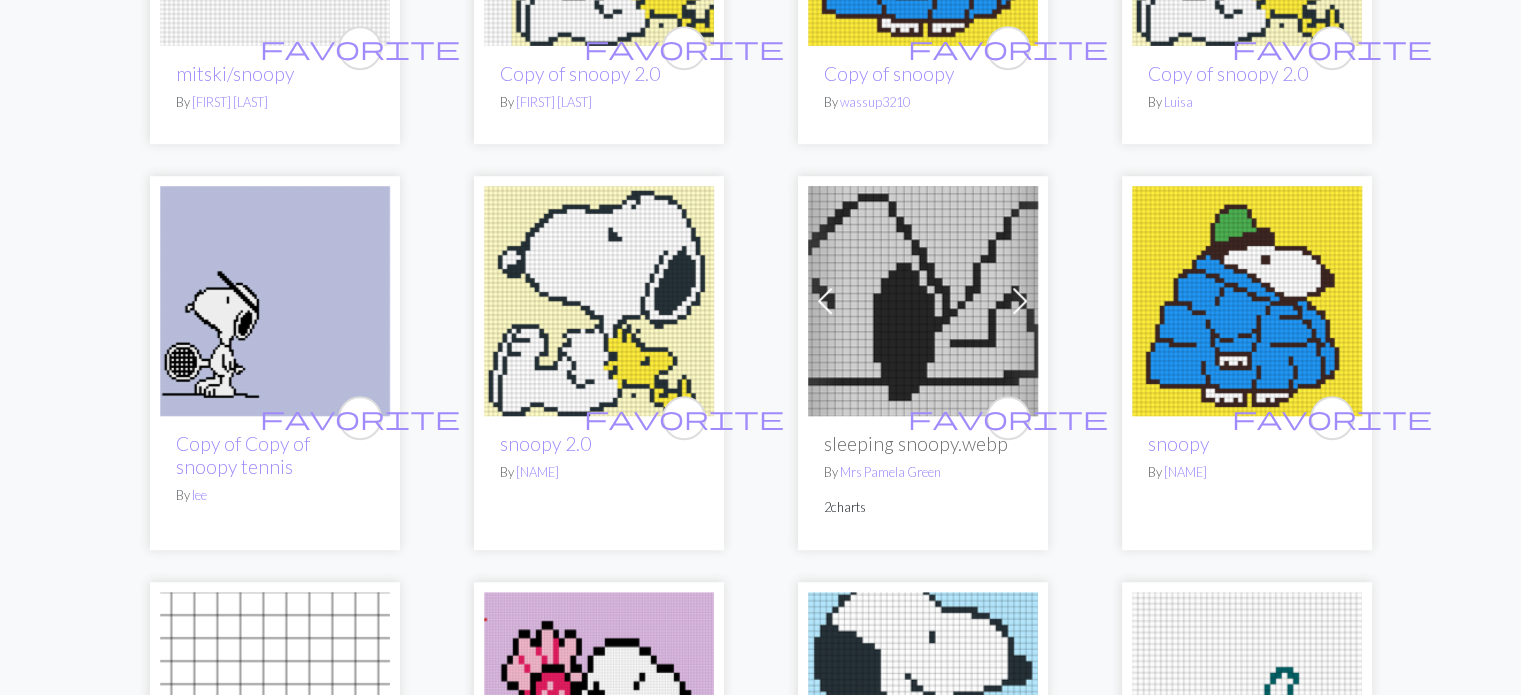 scroll, scrollTop: 1324, scrollLeft: 0, axis: vertical 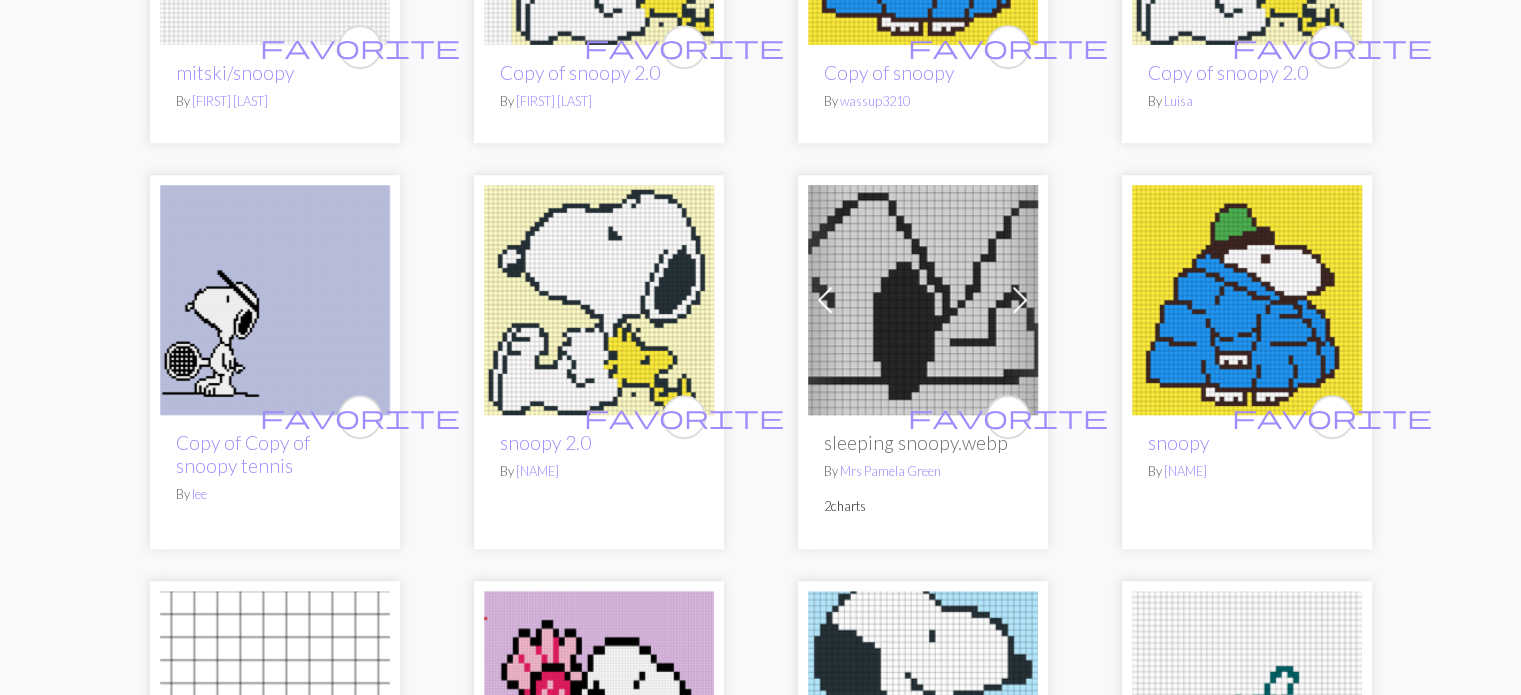 click at bounding box center [275, 300] 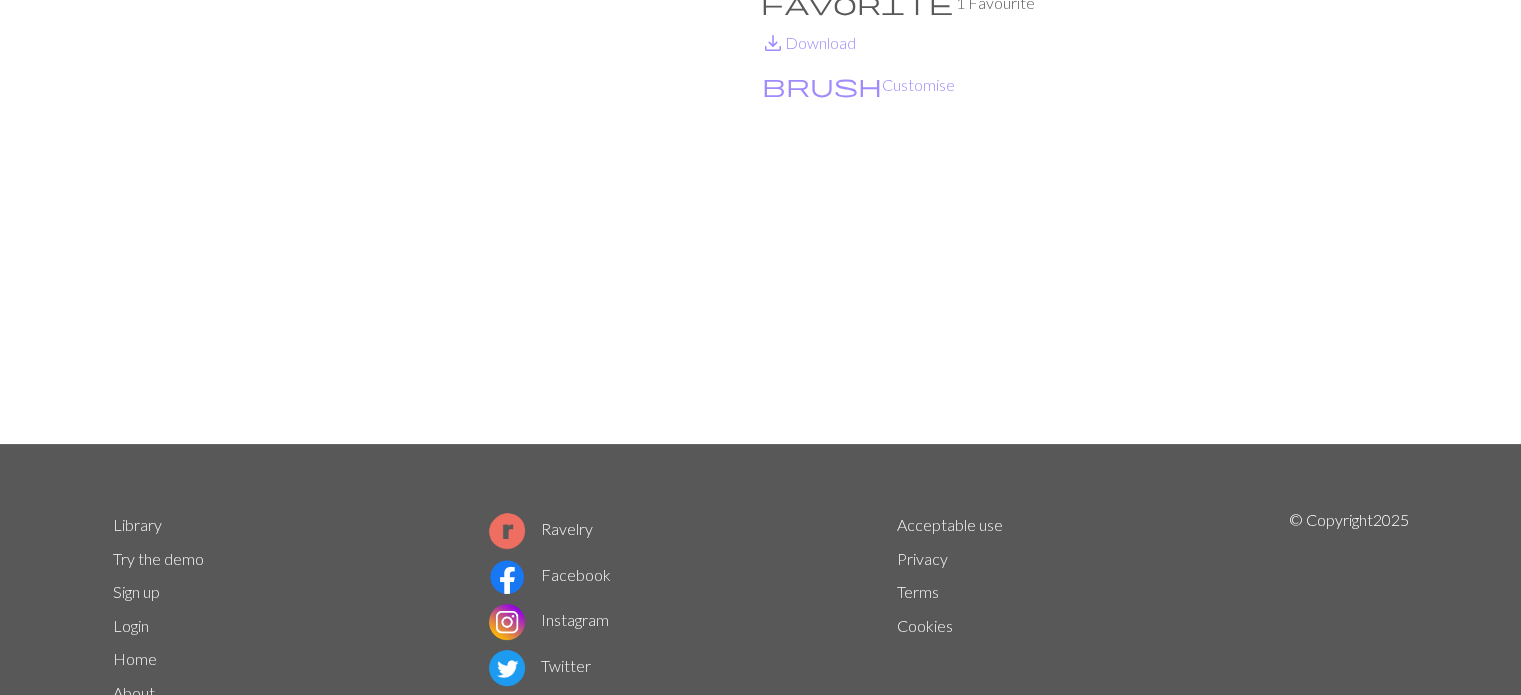 scroll, scrollTop: 301, scrollLeft: 0, axis: vertical 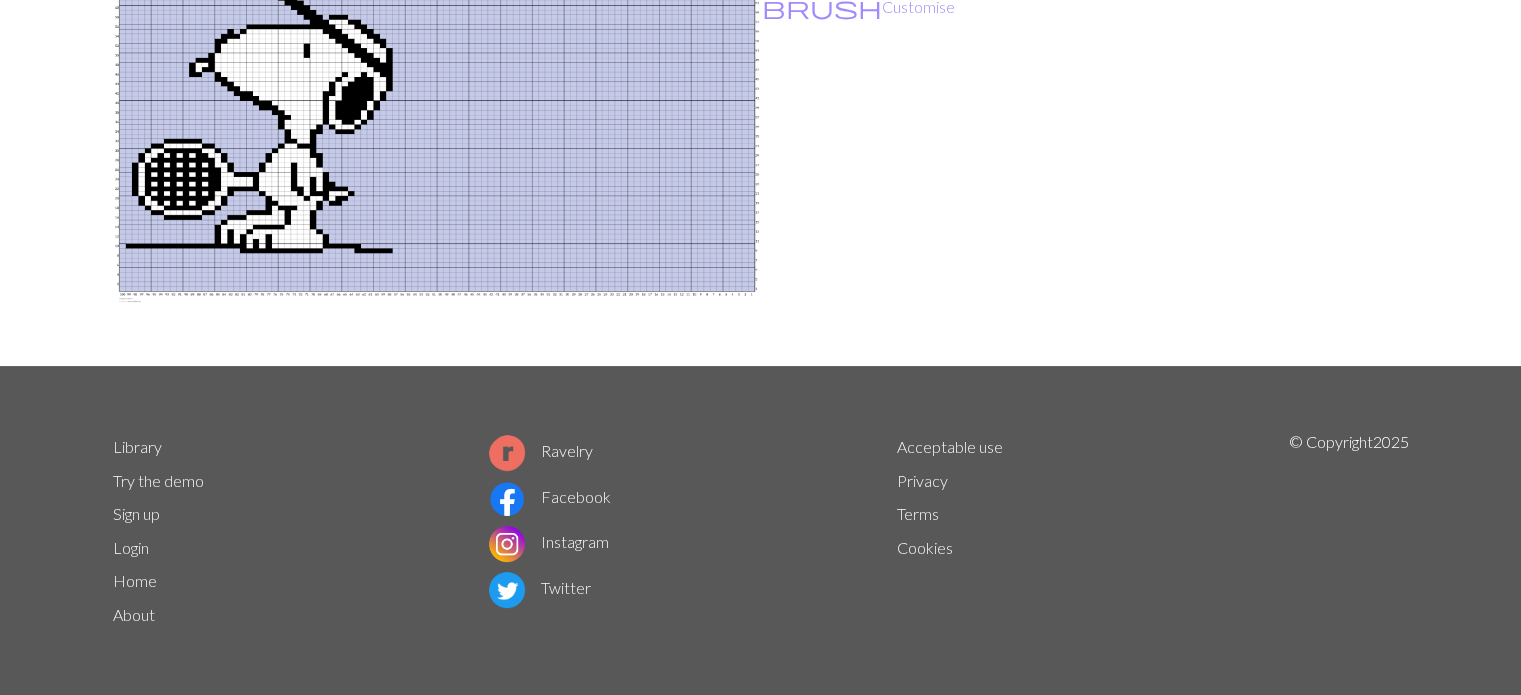 click on "Instagram" at bounding box center [549, 541] 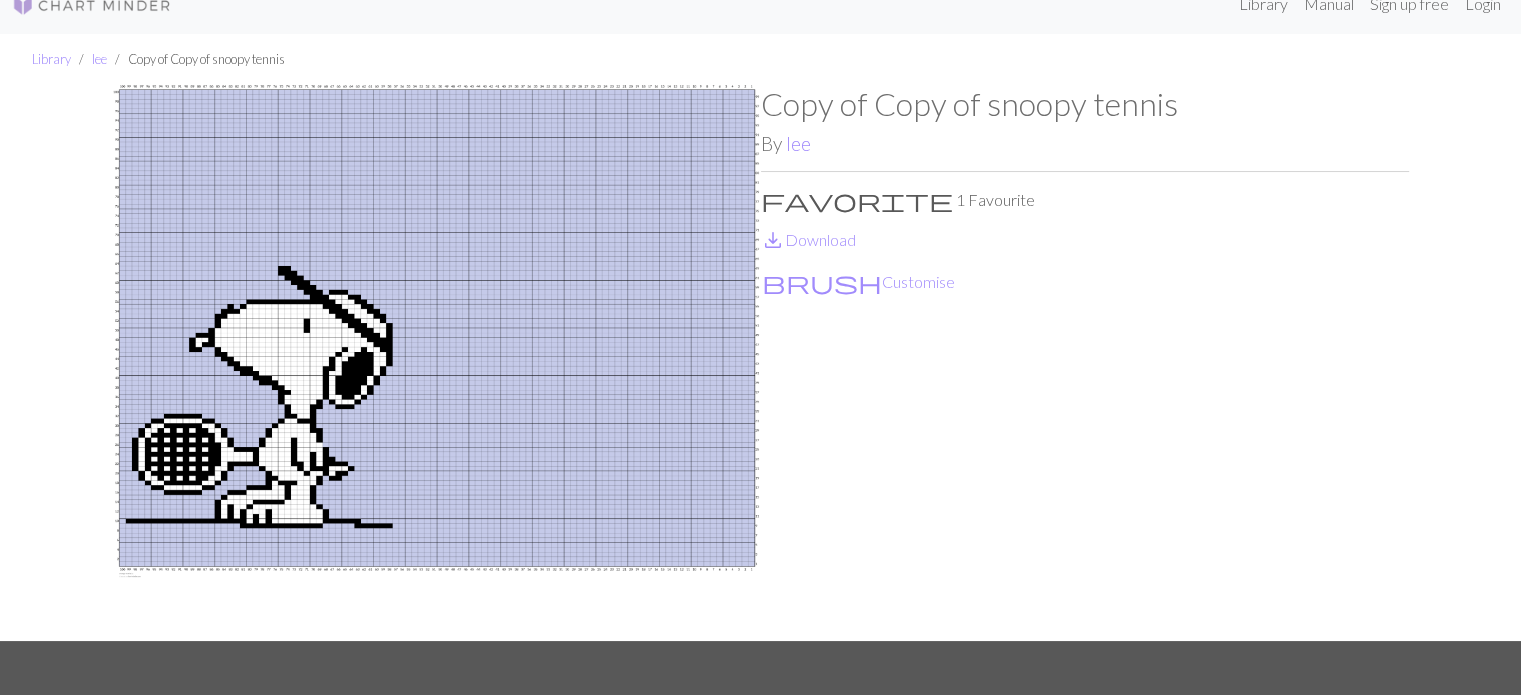 scroll, scrollTop: 0, scrollLeft: 0, axis: both 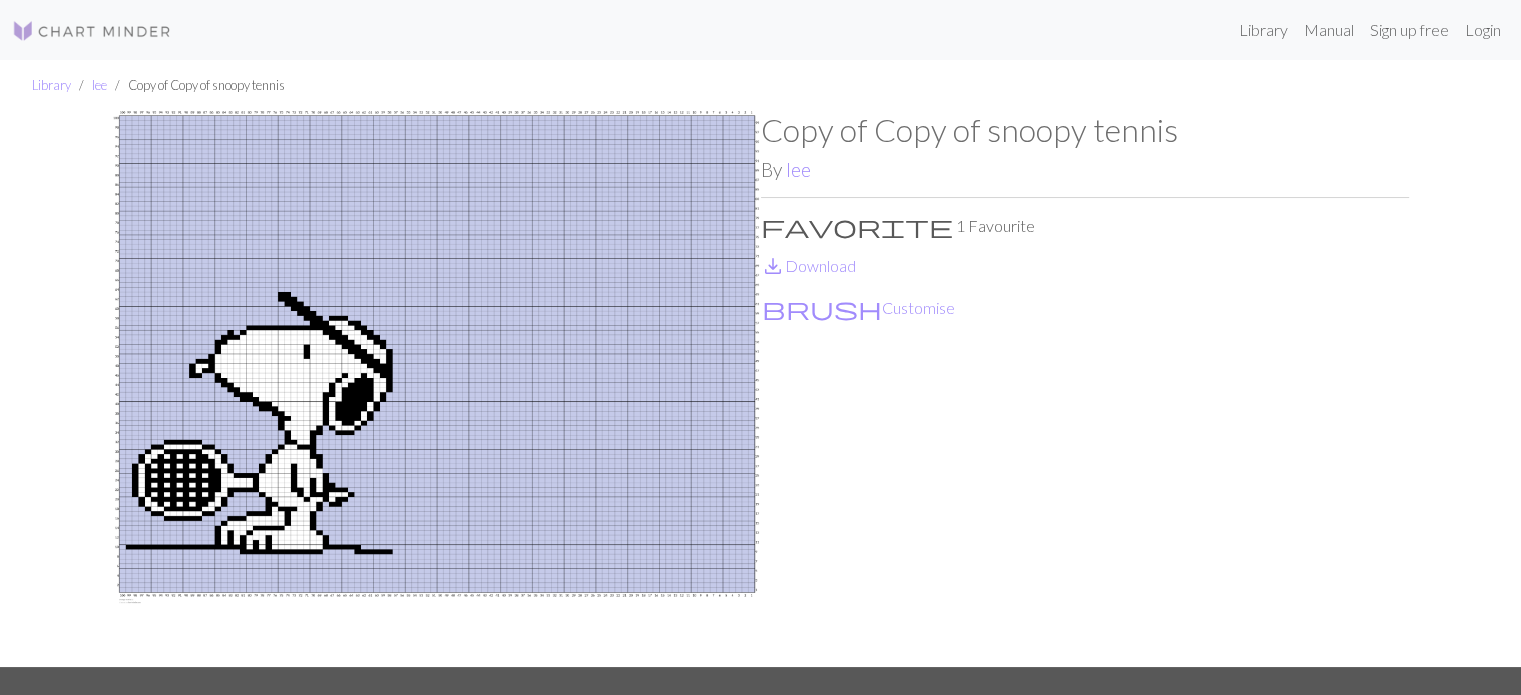 click at bounding box center [437, 389] 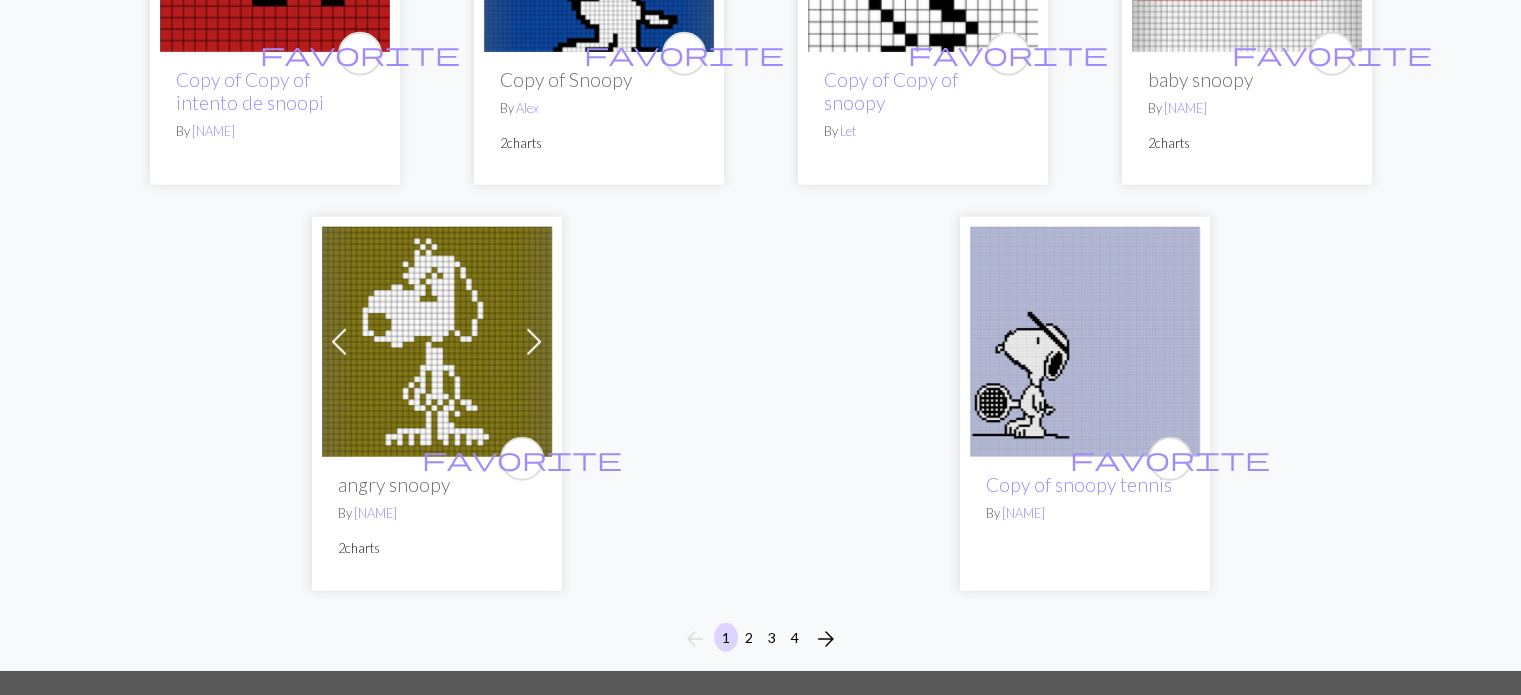 scroll, scrollTop: 5347, scrollLeft: 0, axis: vertical 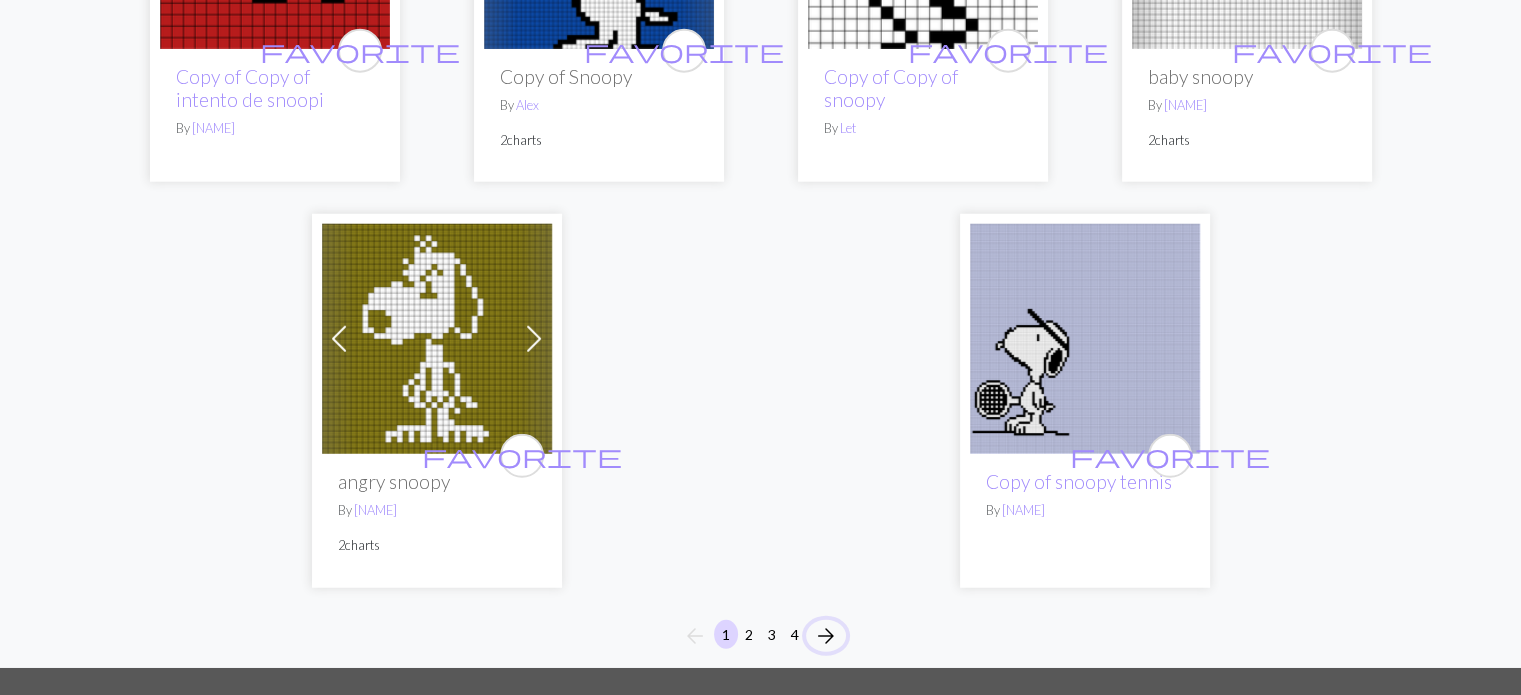 click on "arrow_forward" at bounding box center [826, 636] 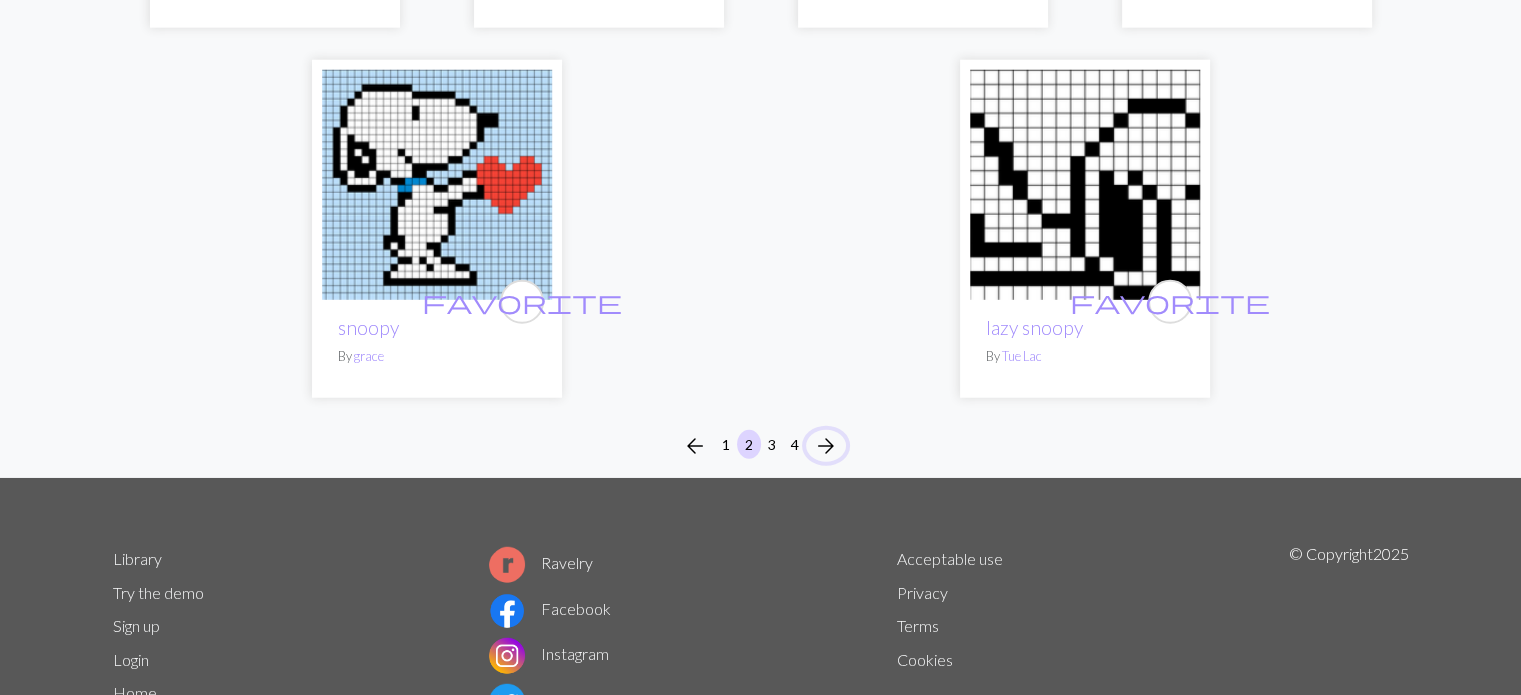 scroll, scrollTop: 5372, scrollLeft: 0, axis: vertical 